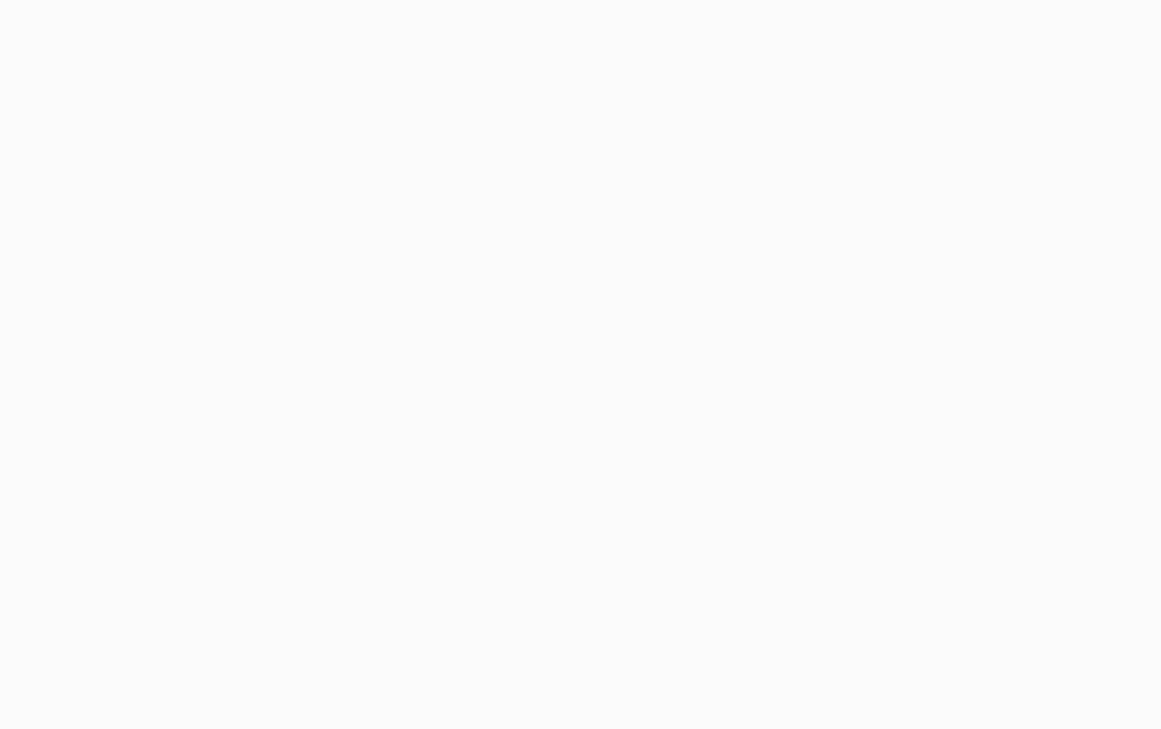 scroll, scrollTop: 0, scrollLeft: 0, axis: both 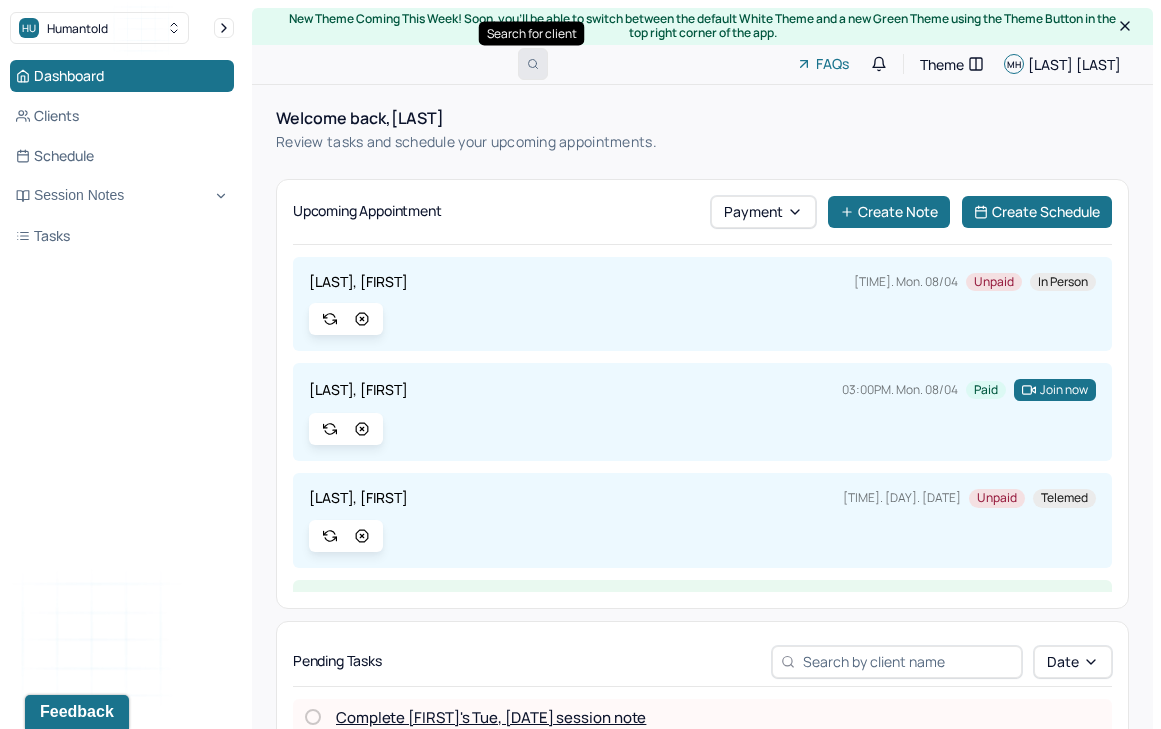 click 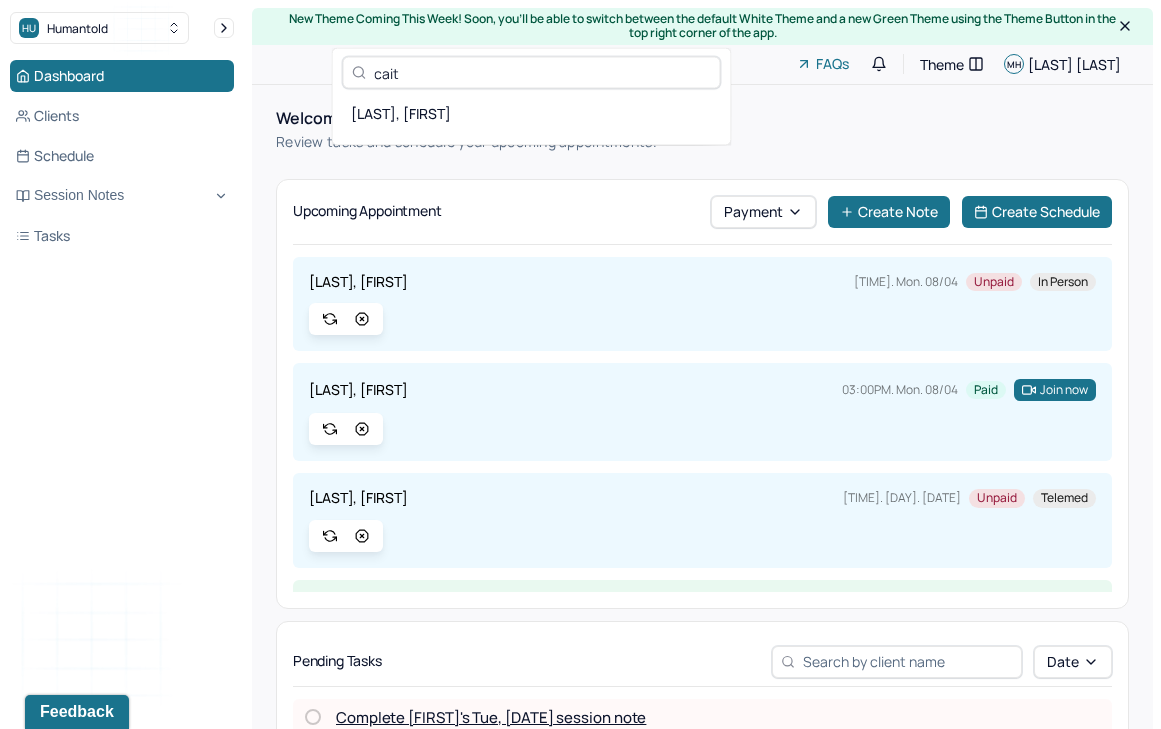 type on "[FIRST]" 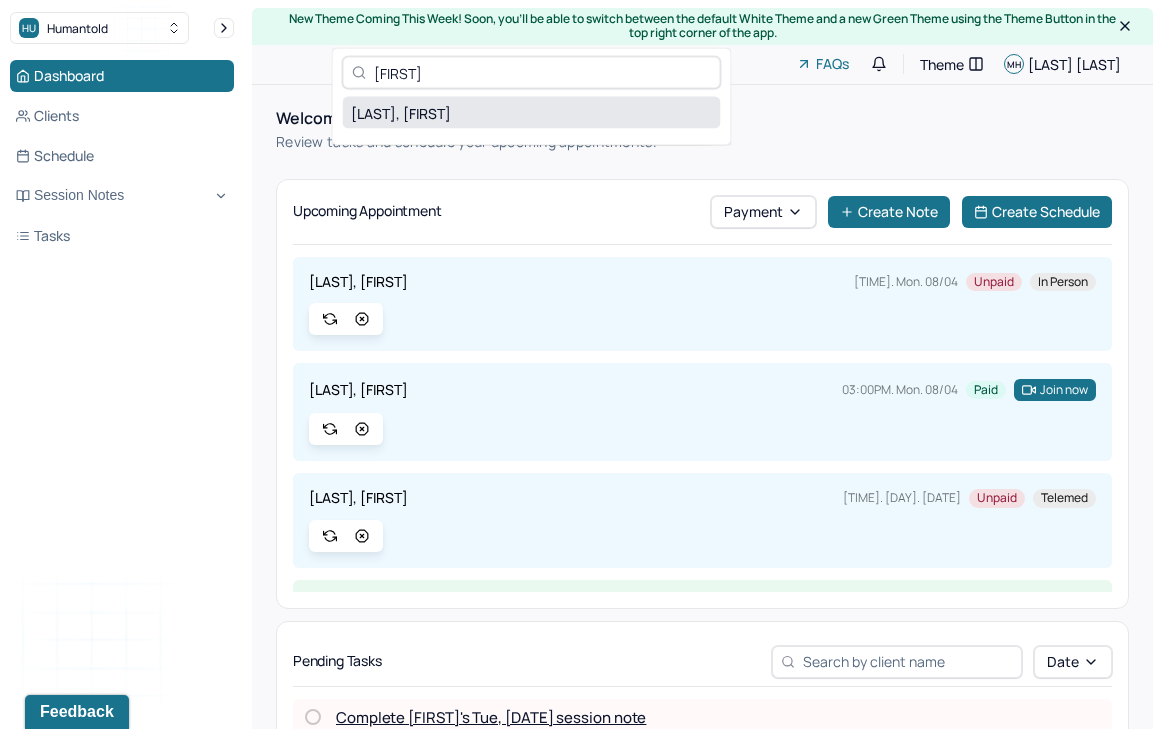 drag, startPoint x: 531, startPoint y: 67, endPoint x: 445, endPoint y: 114, distance: 98.005104 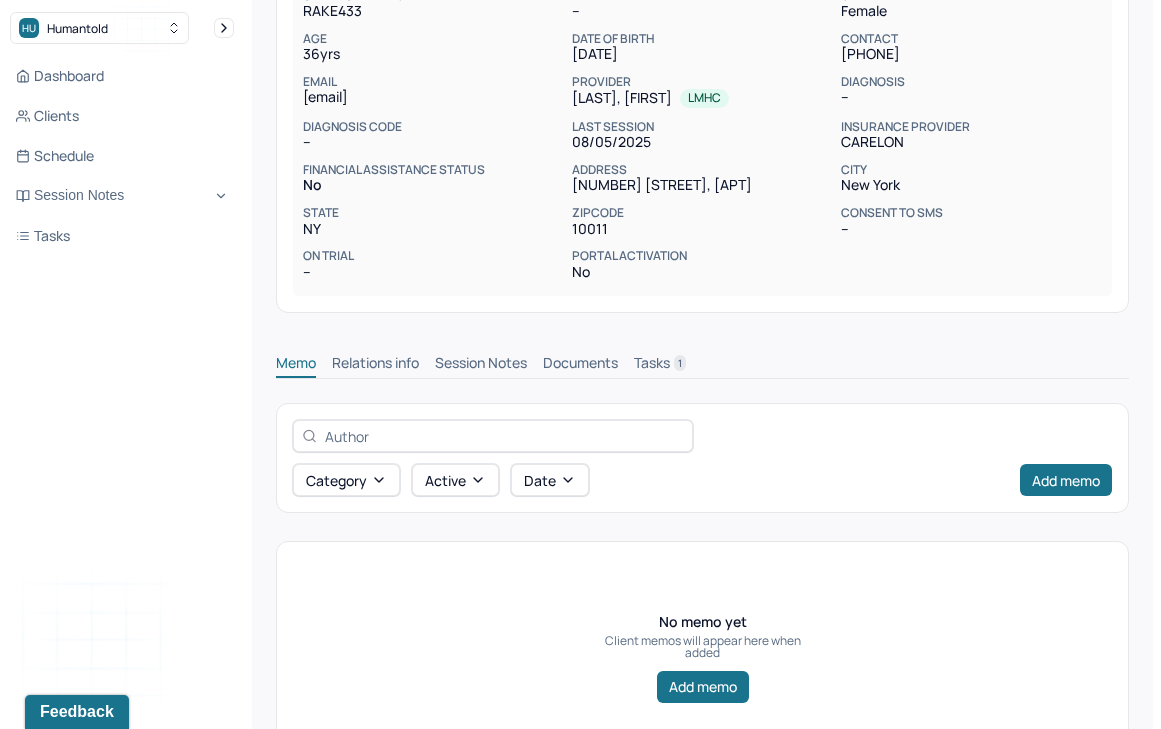 scroll, scrollTop: 260, scrollLeft: 0, axis: vertical 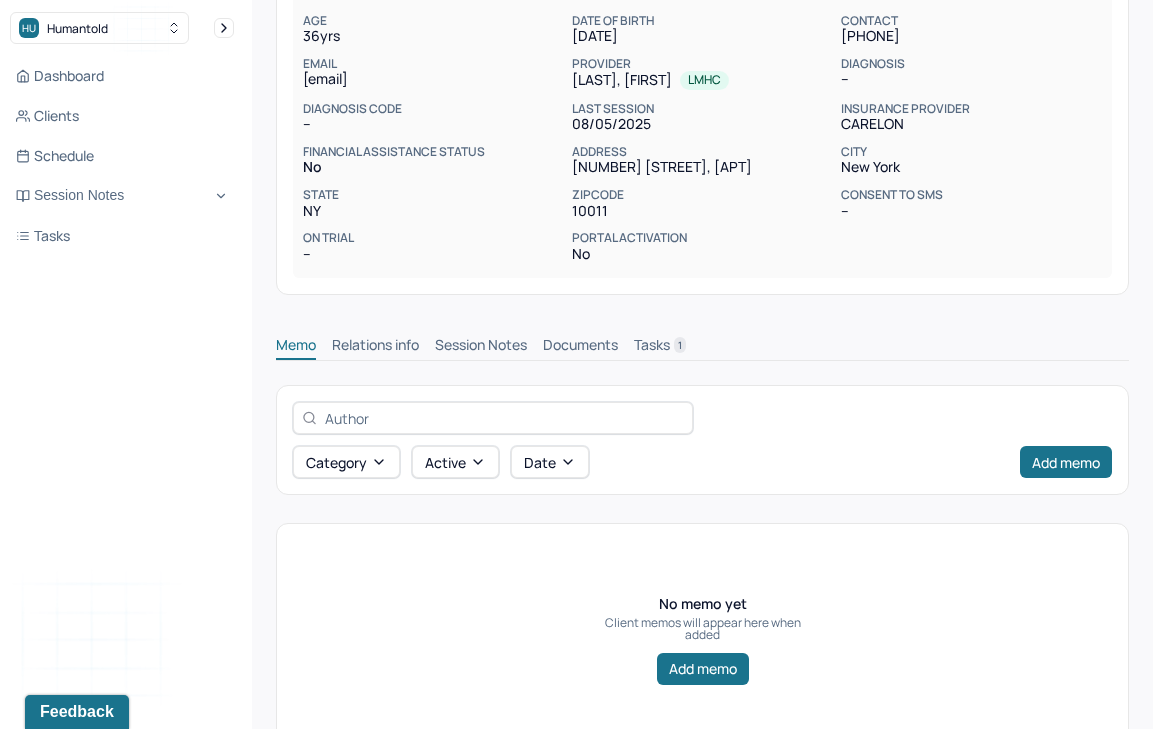 click on "Session Notes" at bounding box center (481, 347) 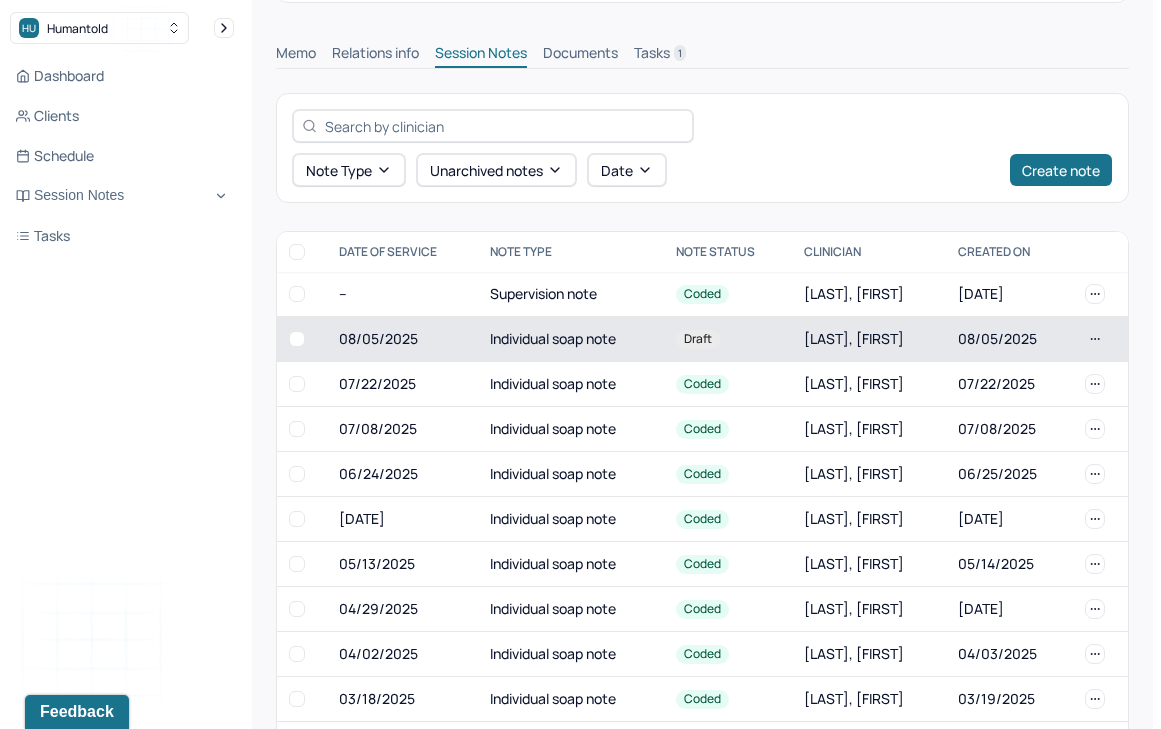 scroll, scrollTop: 546, scrollLeft: 0, axis: vertical 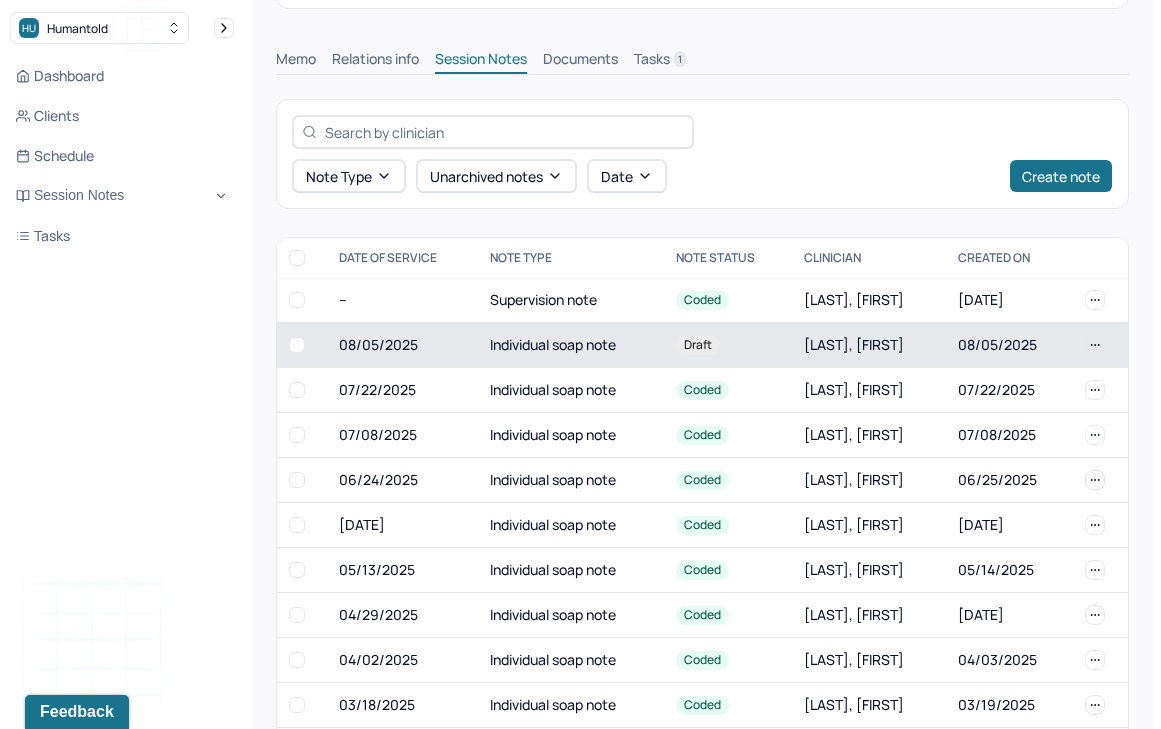 click on "Individual soap note" at bounding box center (571, 345) 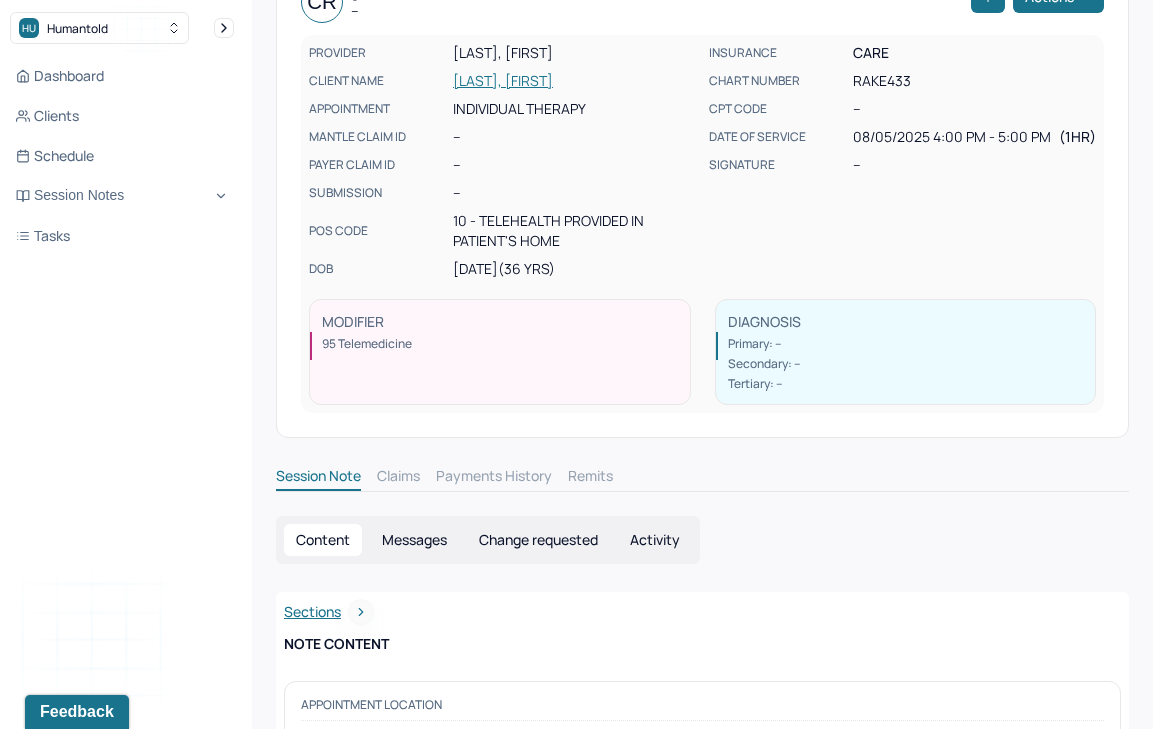 scroll, scrollTop: 90, scrollLeft: 0, axis: vertical 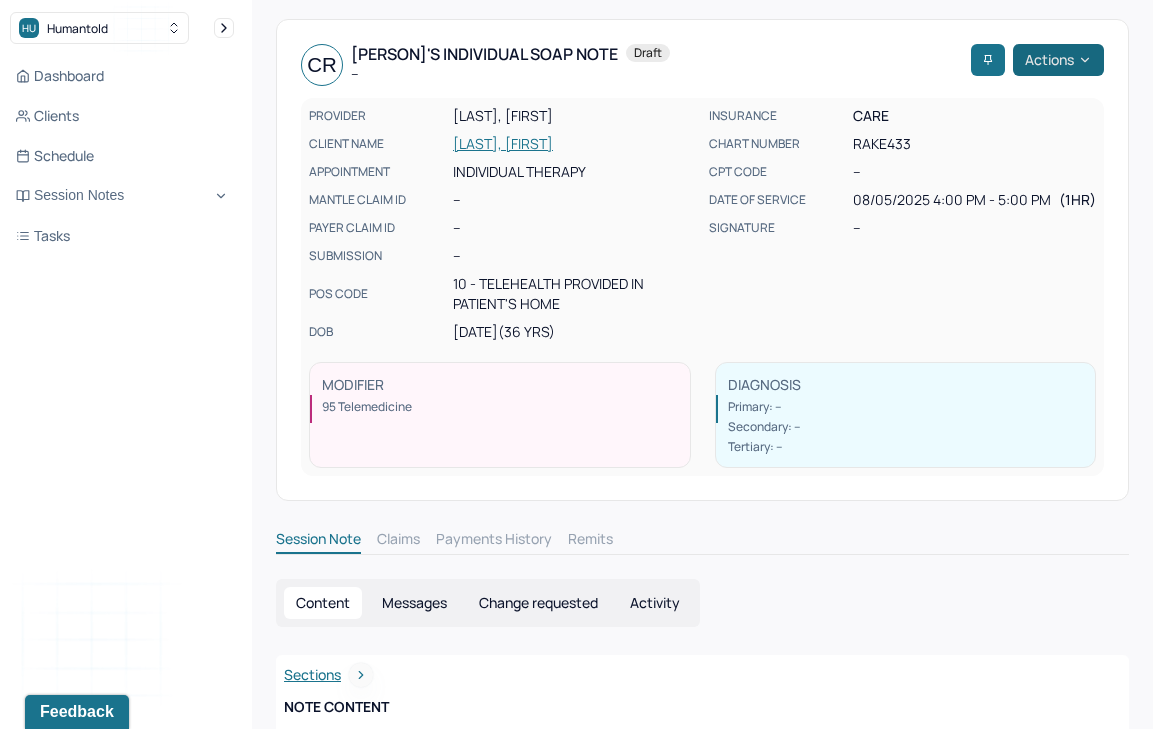 click on "Actions" at bounding box center (1058, 60) 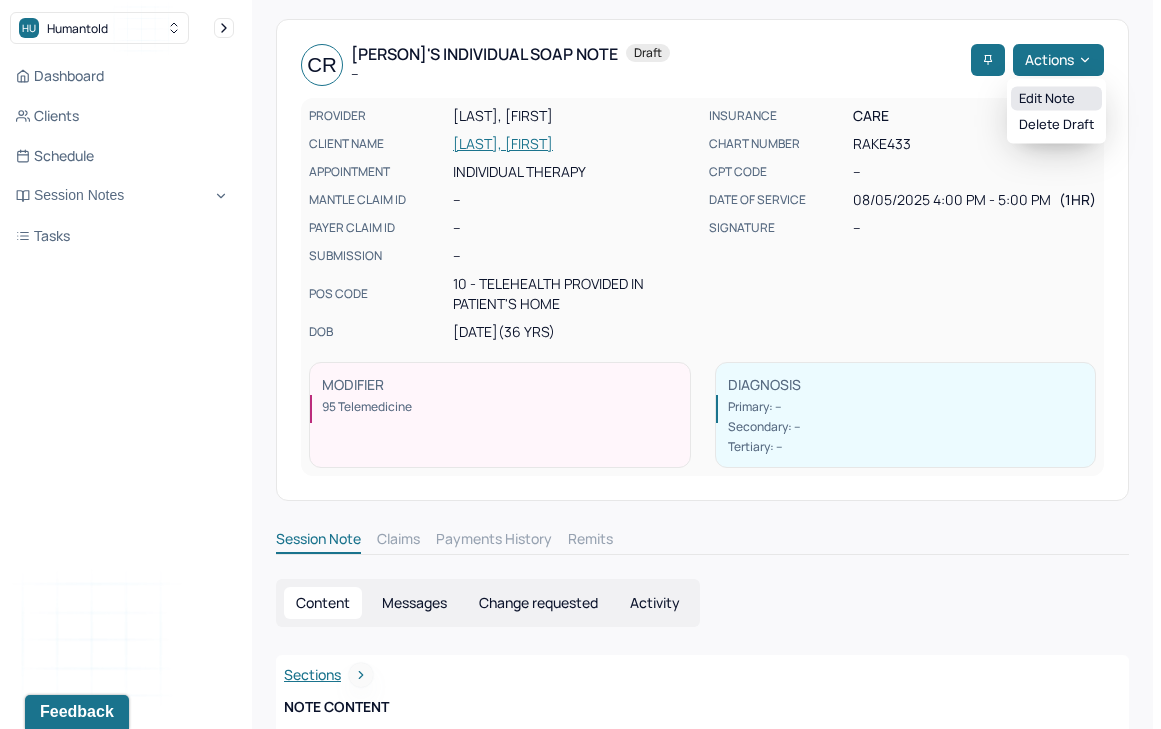 click on "Edit note" at bounding box center [1056, 99] 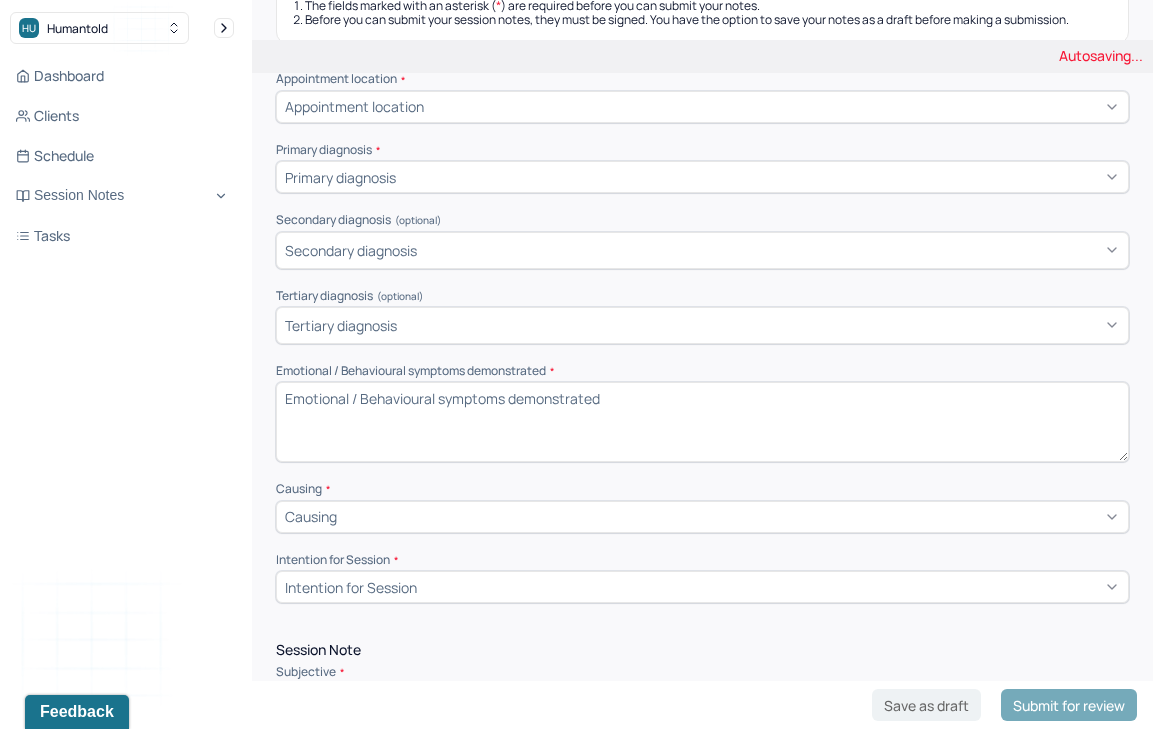 scroll, scrollTop: 148, scrollLeft: 0, axis: vertical 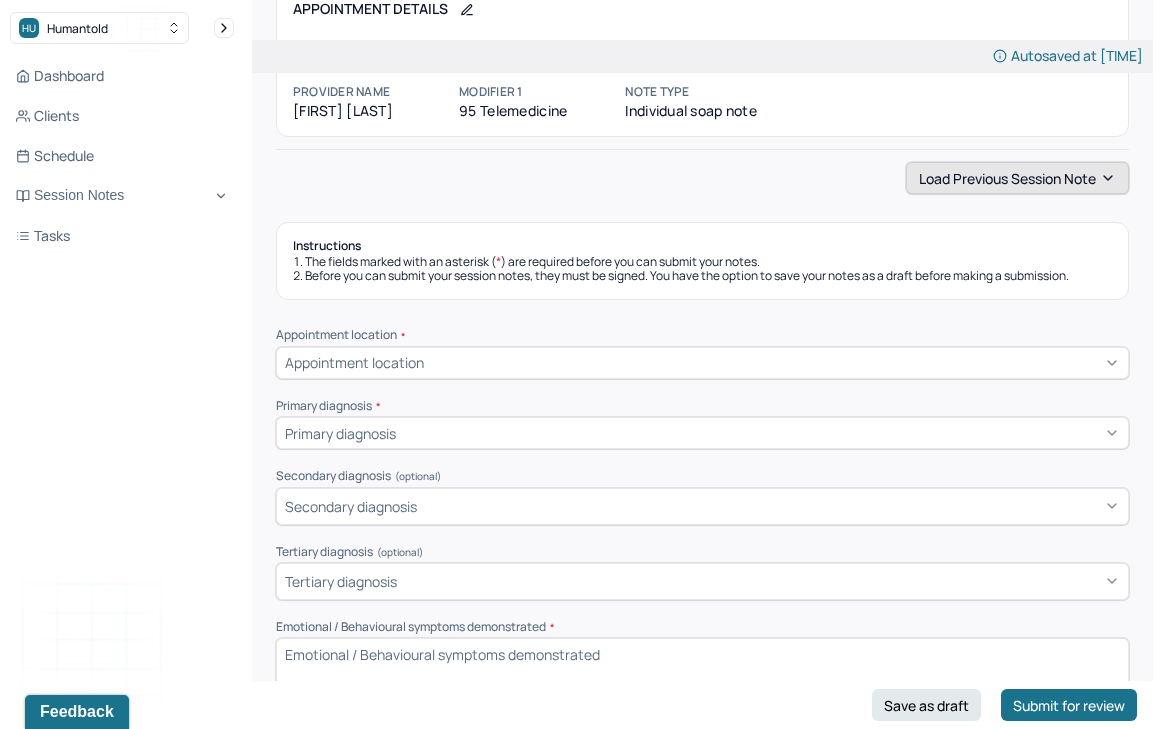 click on "Load previous session note" at bounding box center [1017, 178] 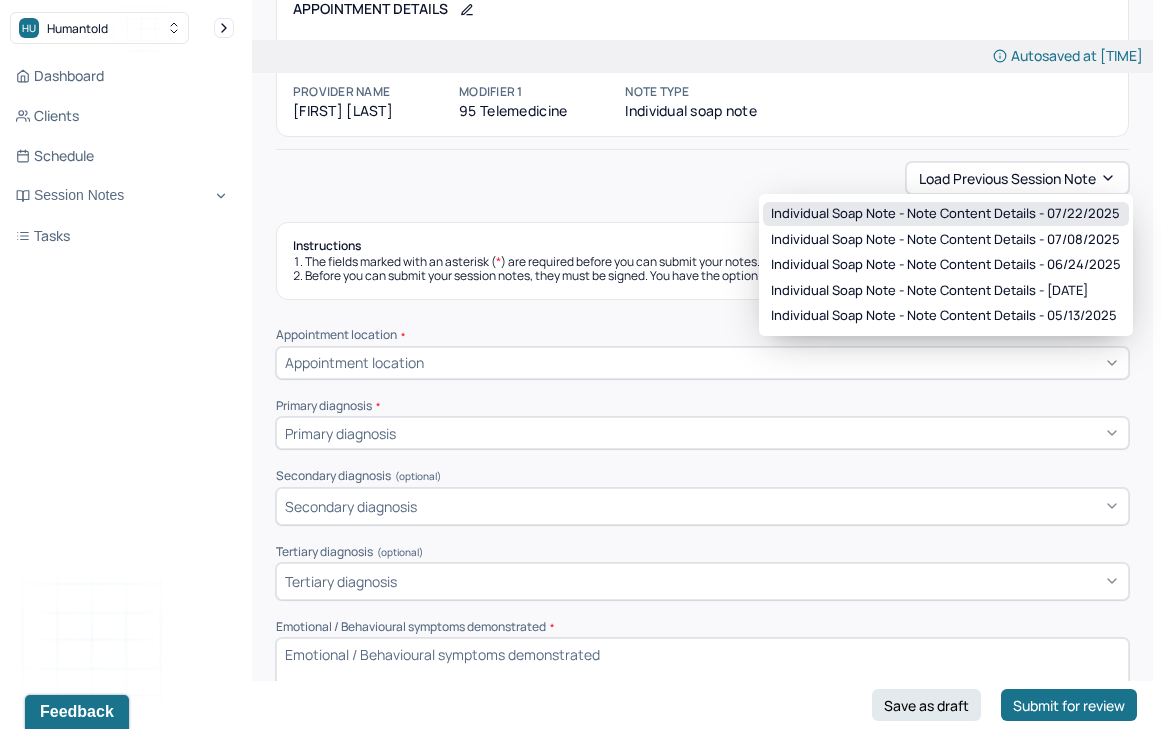 click on "Individual soap note   - Note content Details -   07/22/2025" at bounding box center (945, 214) 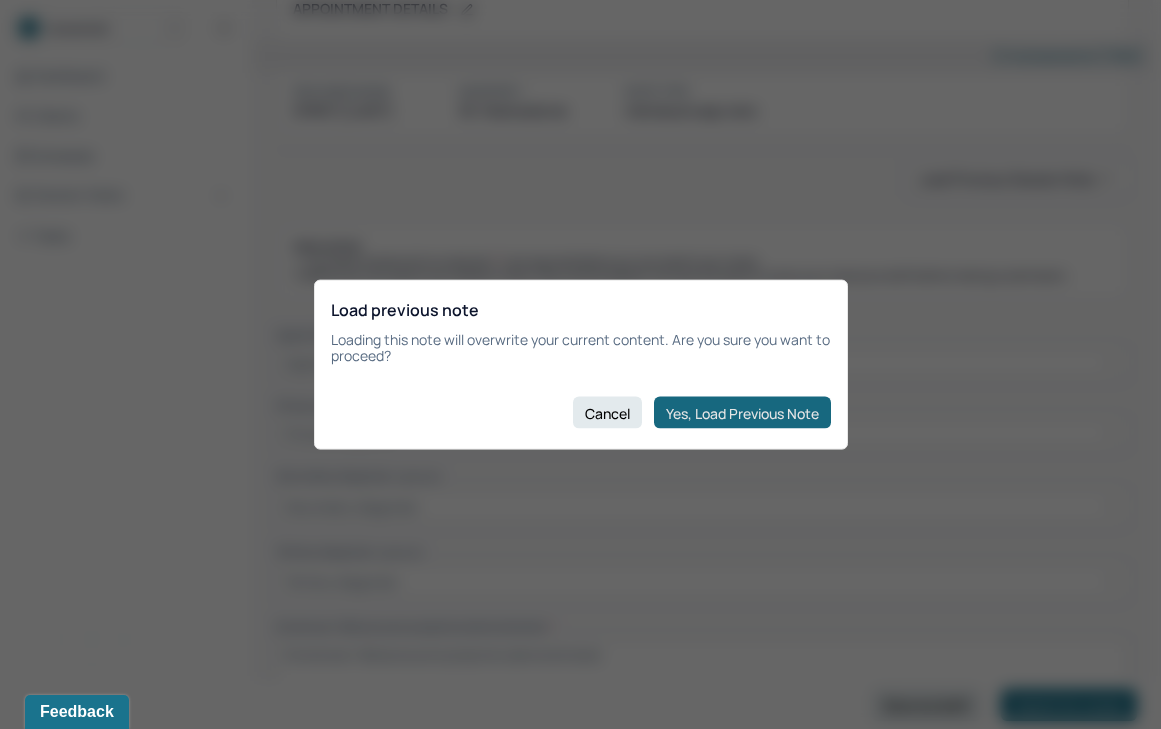 click on "Yes, Load Previous Note" at bounding box center (742, 413) 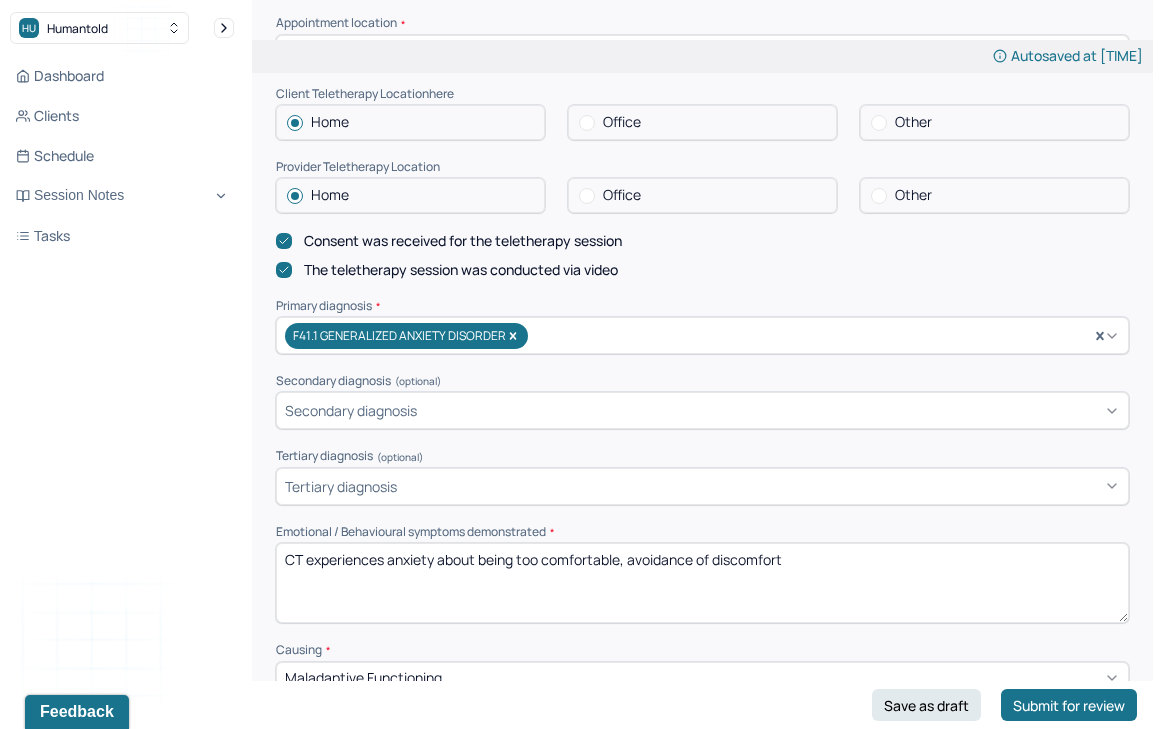 scroll, scrollTop: 462, scrollLeft: 0, axis: vertical 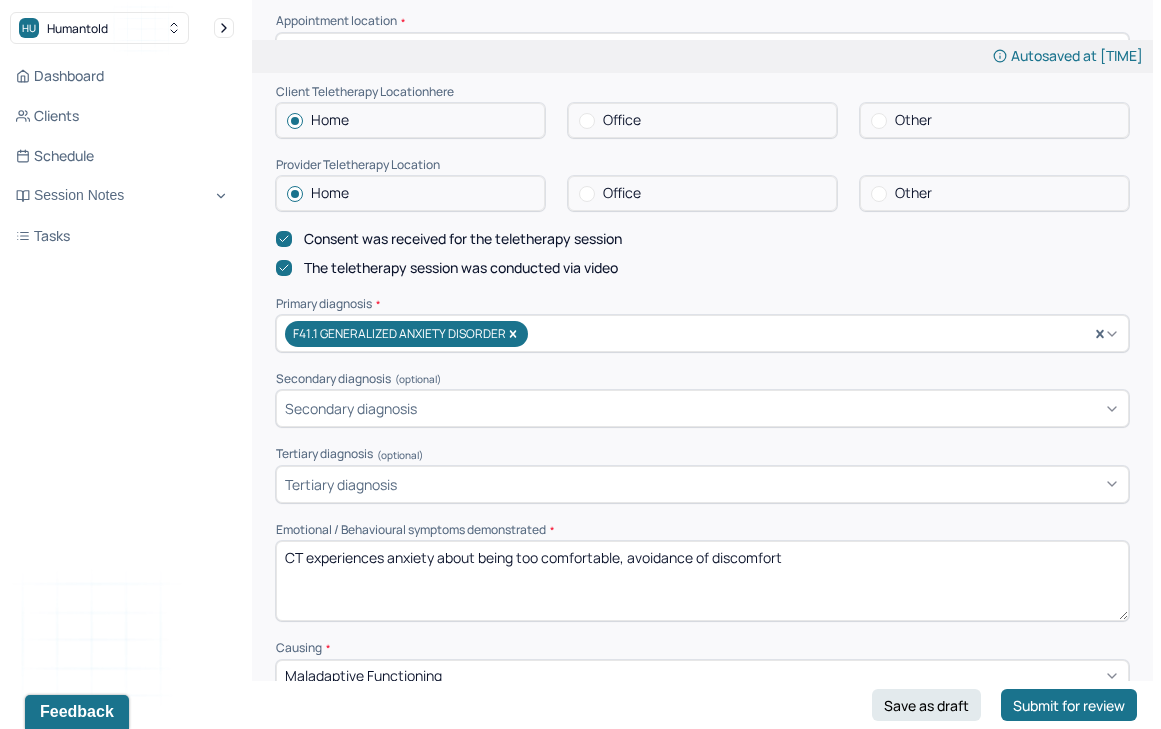 drag, startPoint x: 388, startPoint y: 543, endPoint x: 891, endPoint y: 582, distance: 504.50967 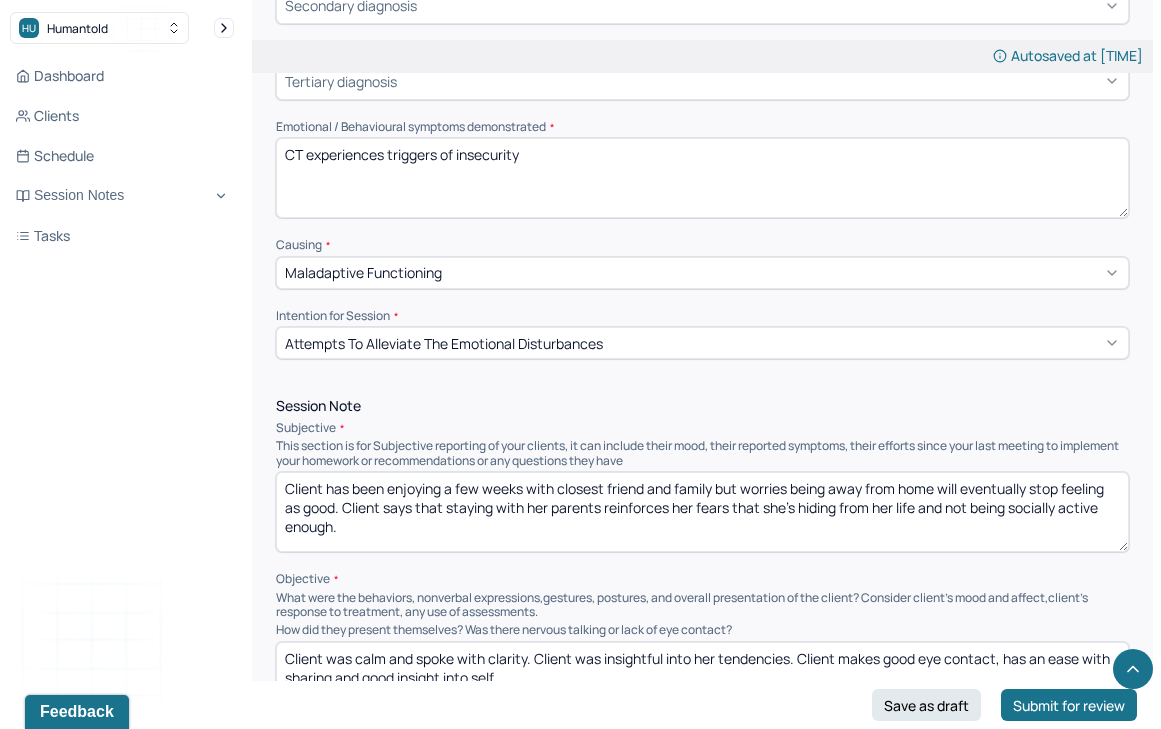 scroll, scrollTop: 871, scrollLeft: 0, axis: vertical 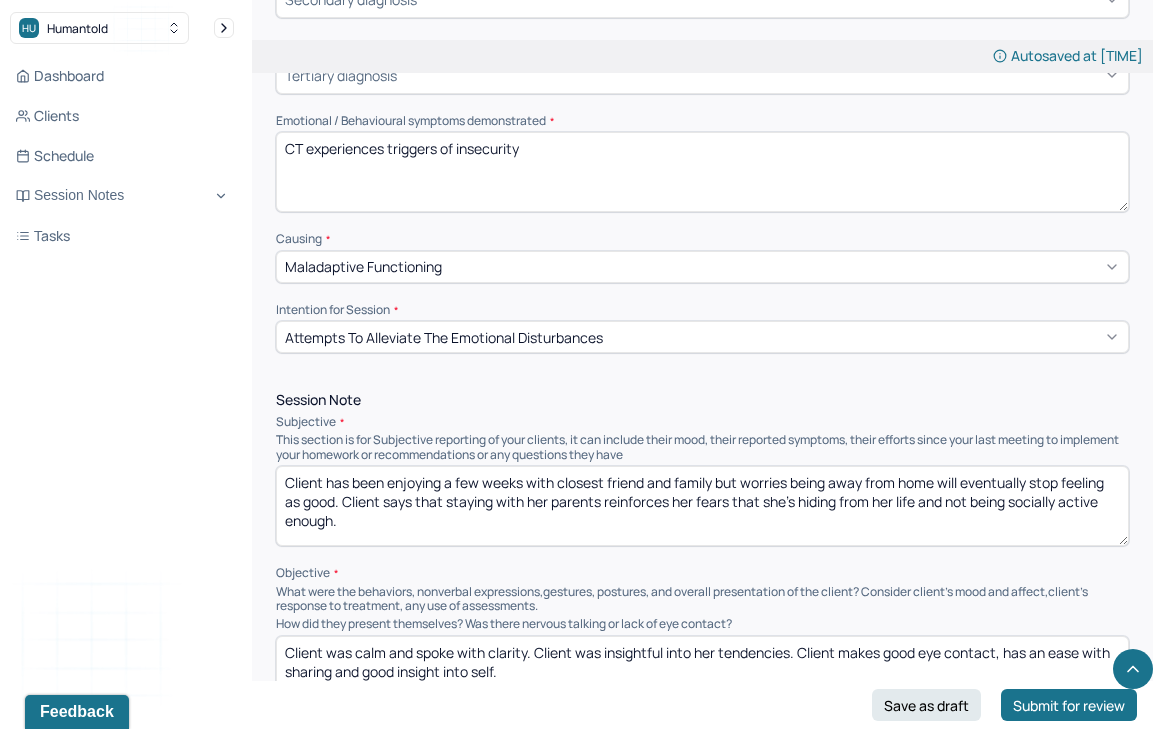 type on "CT experiences triggers of insecurity" 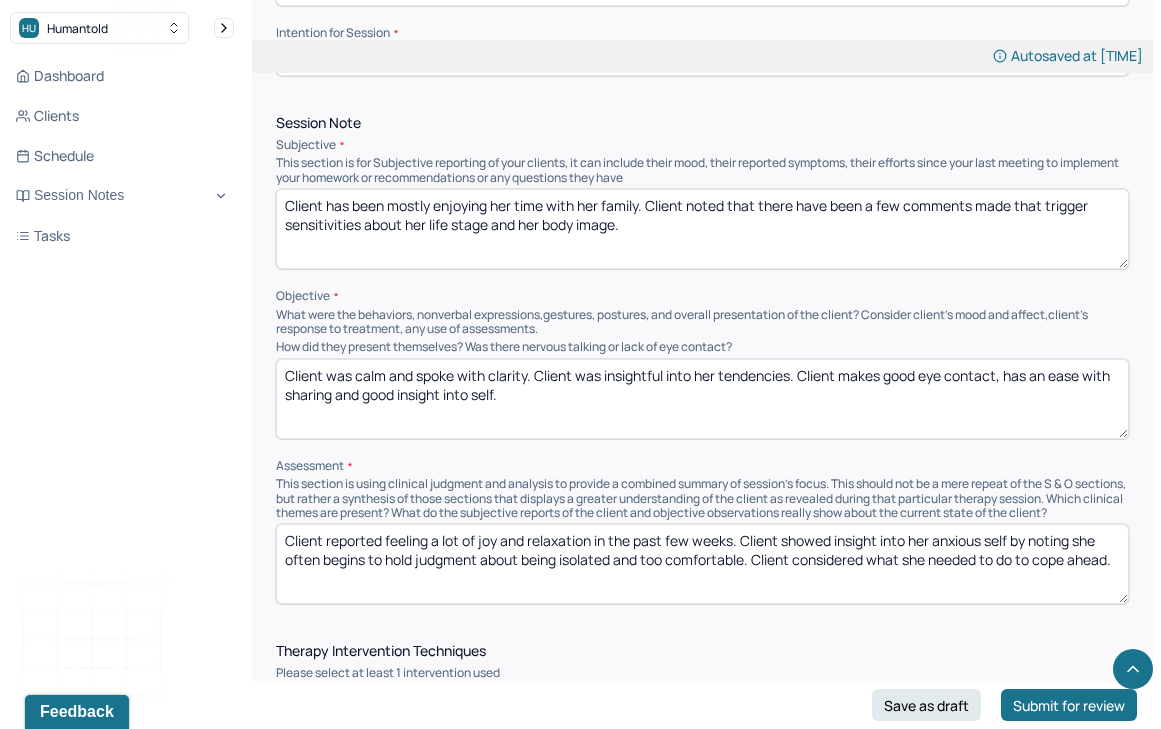 scroll, scrollTop: 1157, scrollLeft: 0, axis: vertical 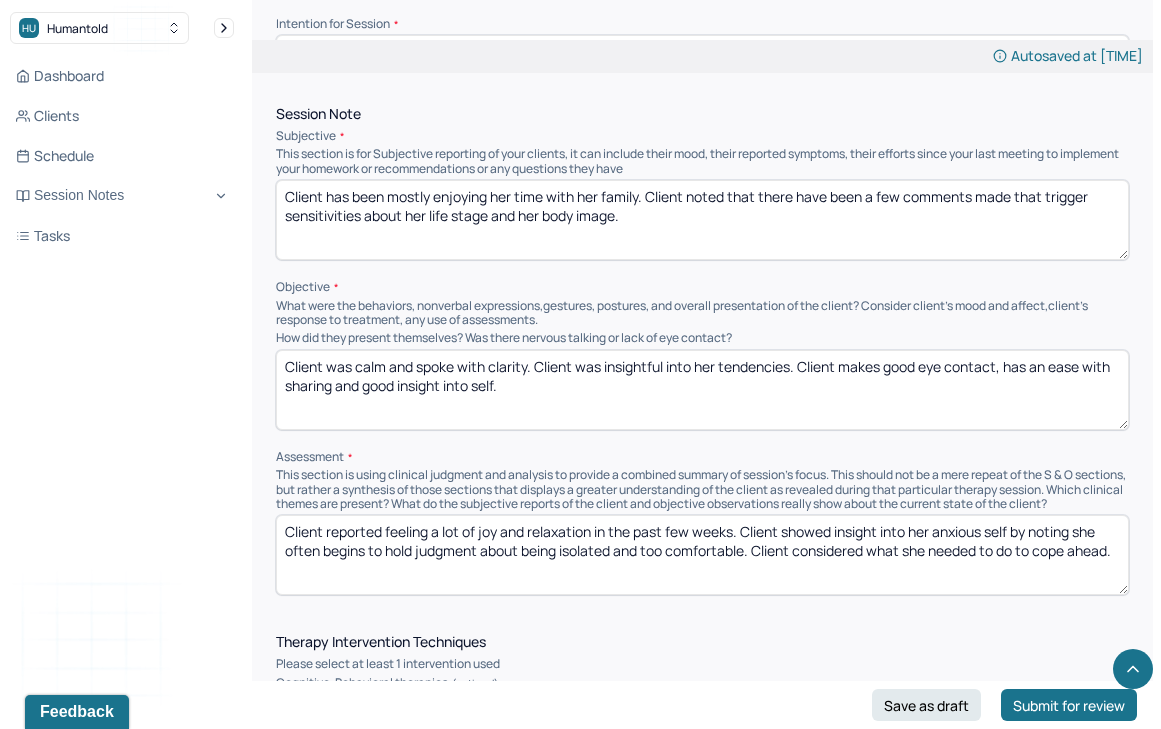 type on "Client has been mostly enjoying her time with her family. Client noted that there have been a few comments made that trigger sensitivities about her life stage and her body image." 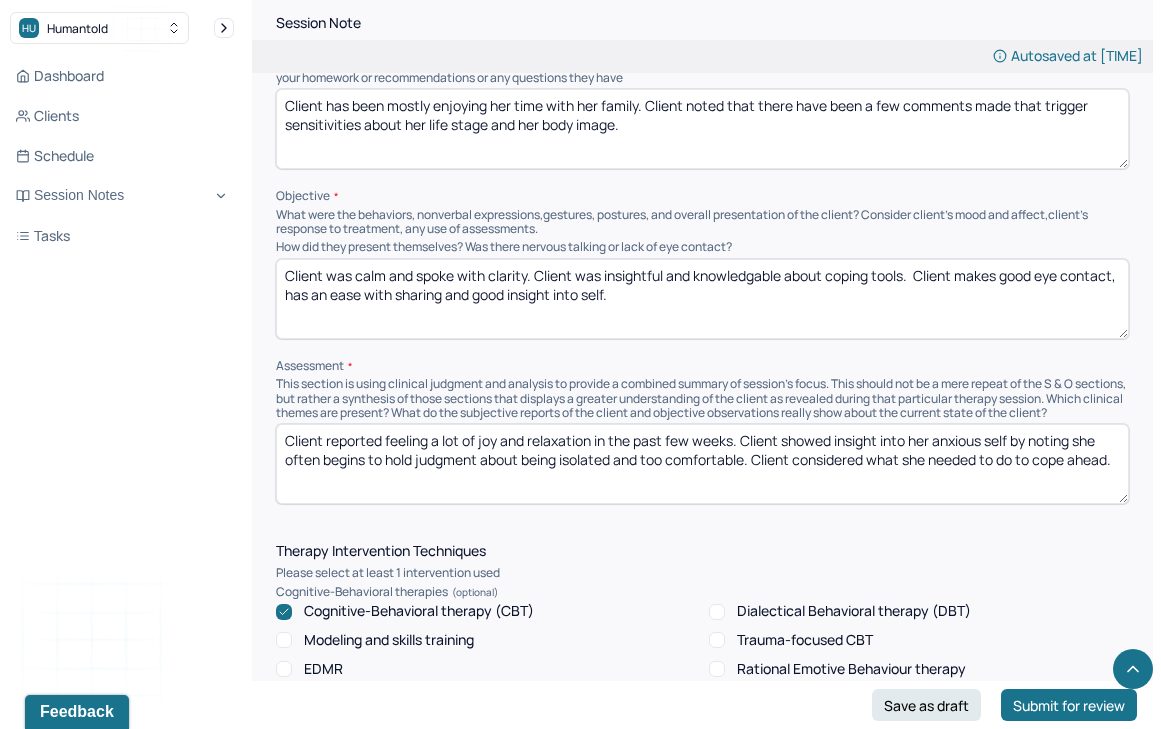 scroll, scrollTop: 1310, scrollLeft: 0, axis: vertical 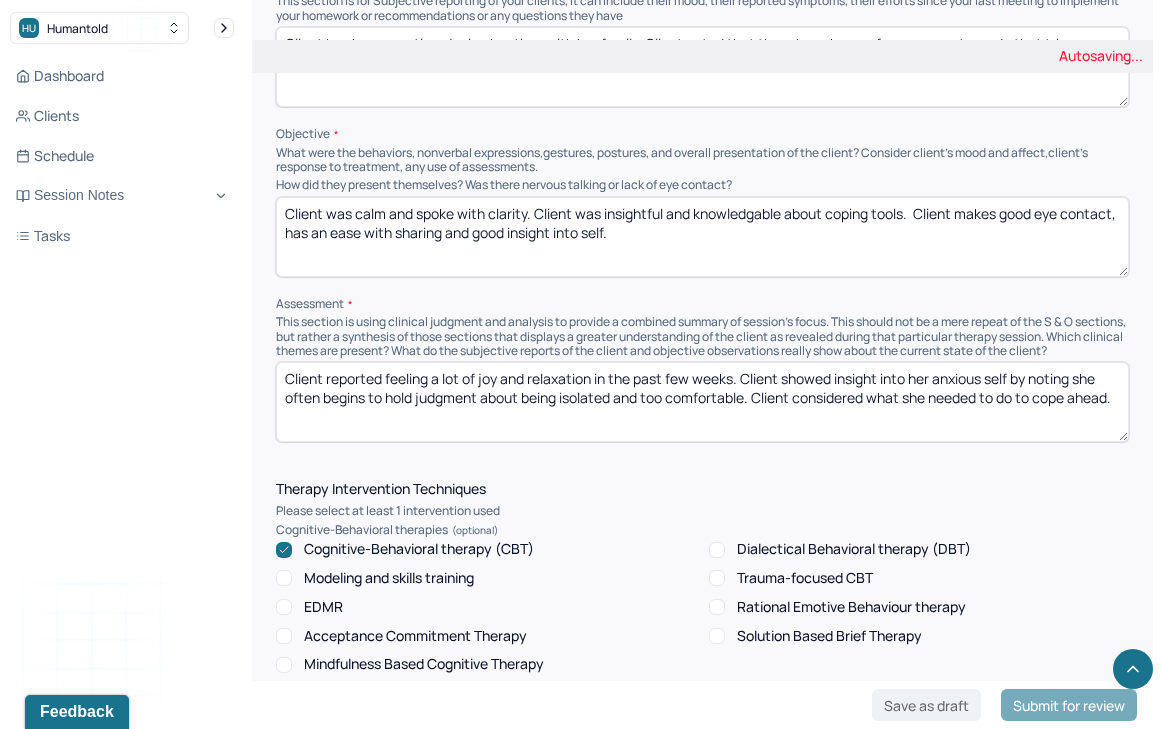 type on "Client was calm and spoke with clarity. Client was insightful and knowledgable about coping tools.  Client makes good eye contact, has an ease with sharing and good insight into self." 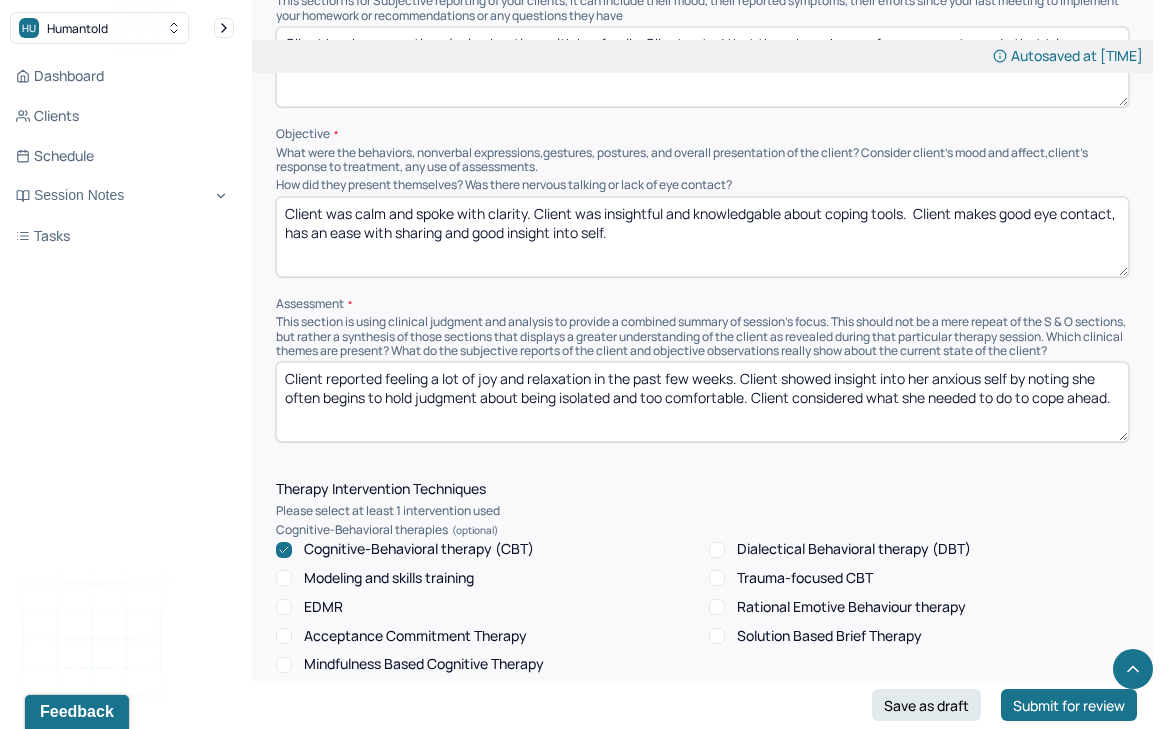 click on "Client reported feeling a lot of joy and relaxation in the past few weeks. Client showed insight into her anxious self by noting she often begins to hold judgment about being isolated and too comfortable. Client considered what she needed to do to cope ahead." at bounding box center [702, 402] 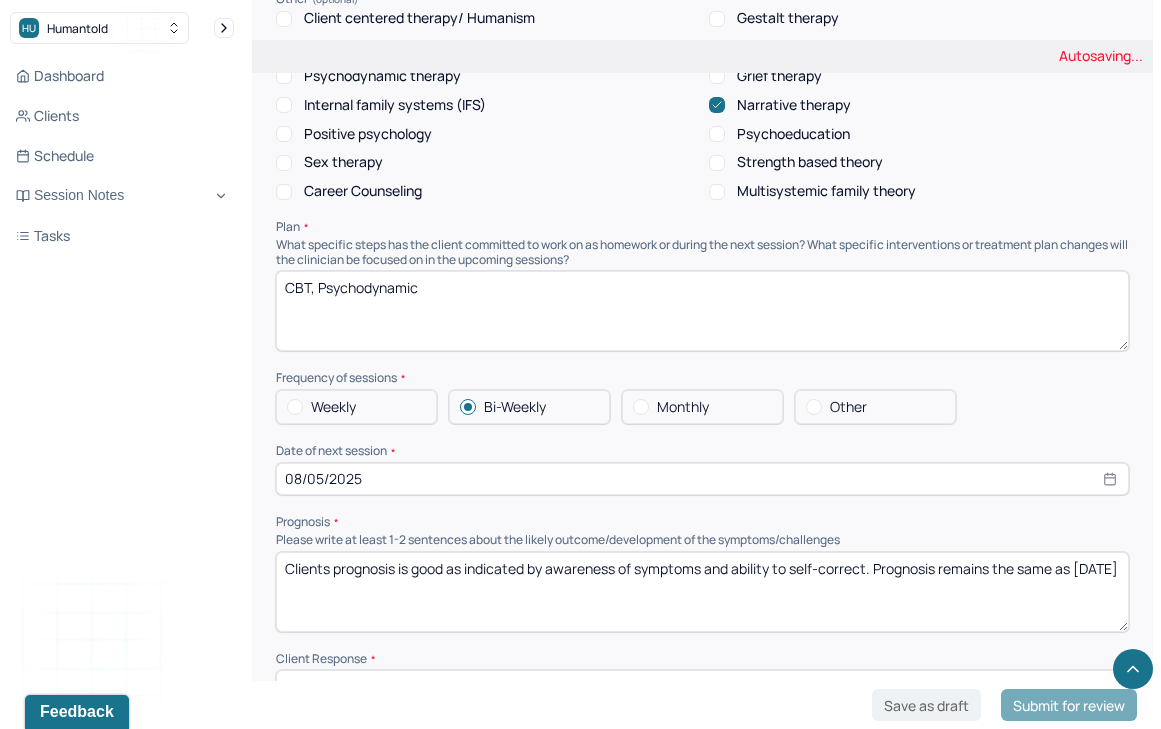 scroll, scrollTop: 2099, scrollLeft: 0, axis: vertical 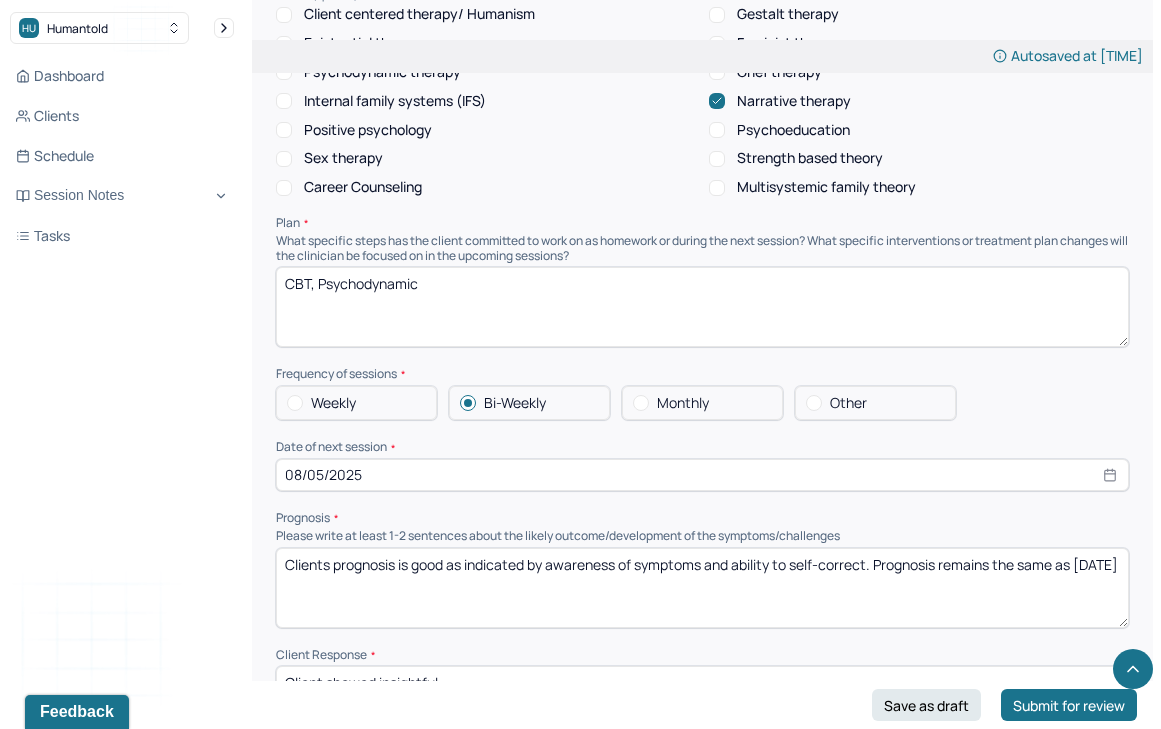 type on "Client explained the positive aspects of spending extended time with her family. Client has had a few moments where he deepest insecurities about being unpartnered or not thin enough have been triggered. Client utilizes coping tools that have proved effective as well as cognitive strategies to combat incomplete narrative." 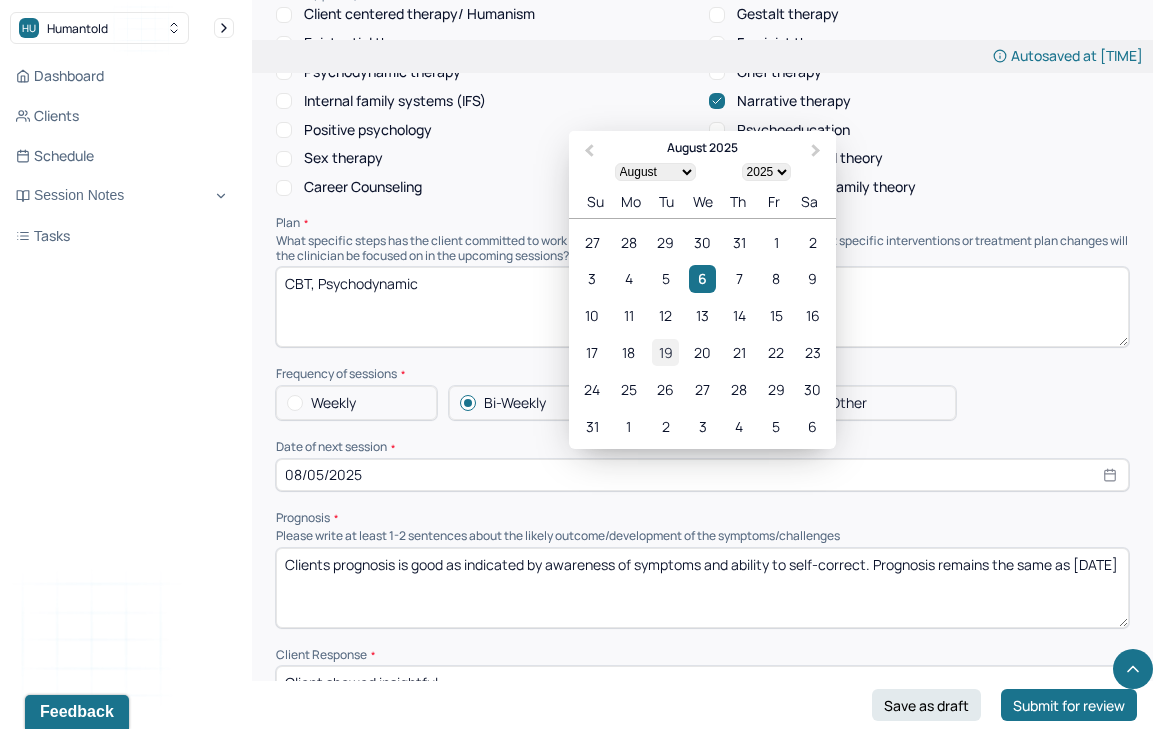 click on "19" at bounding box center [665, 352] 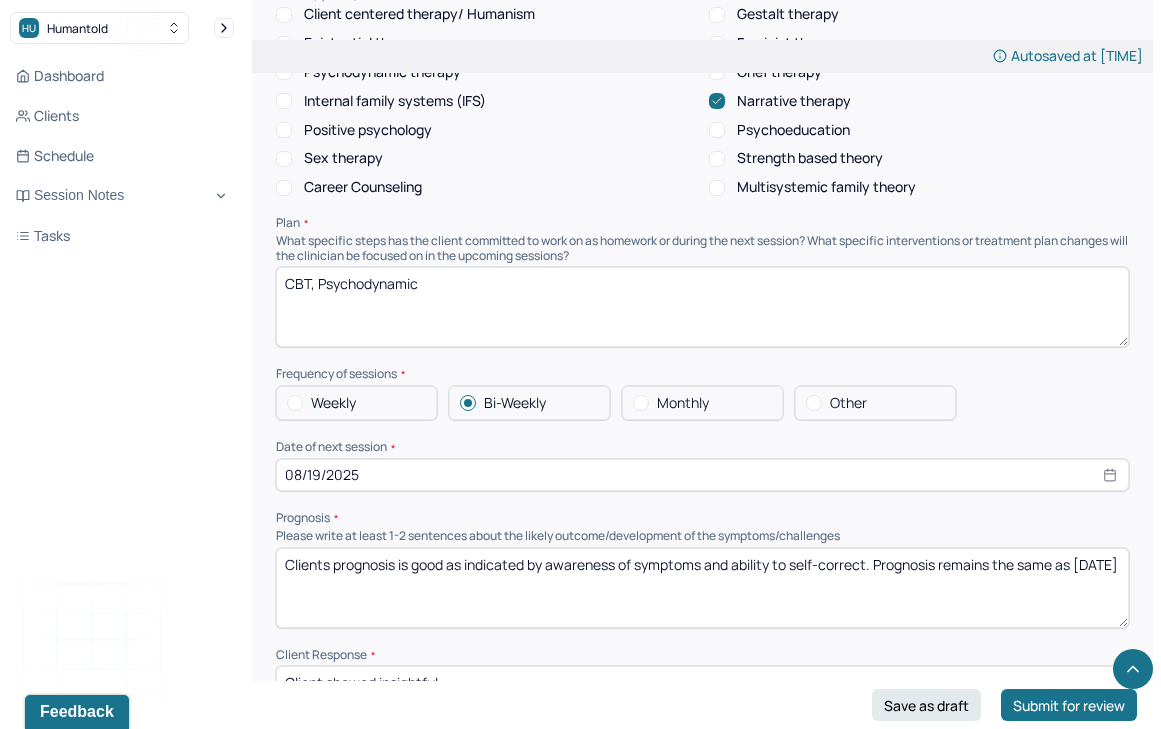 scroll, scrollTop: 2201, scrollLeft: 0, axis: vertical 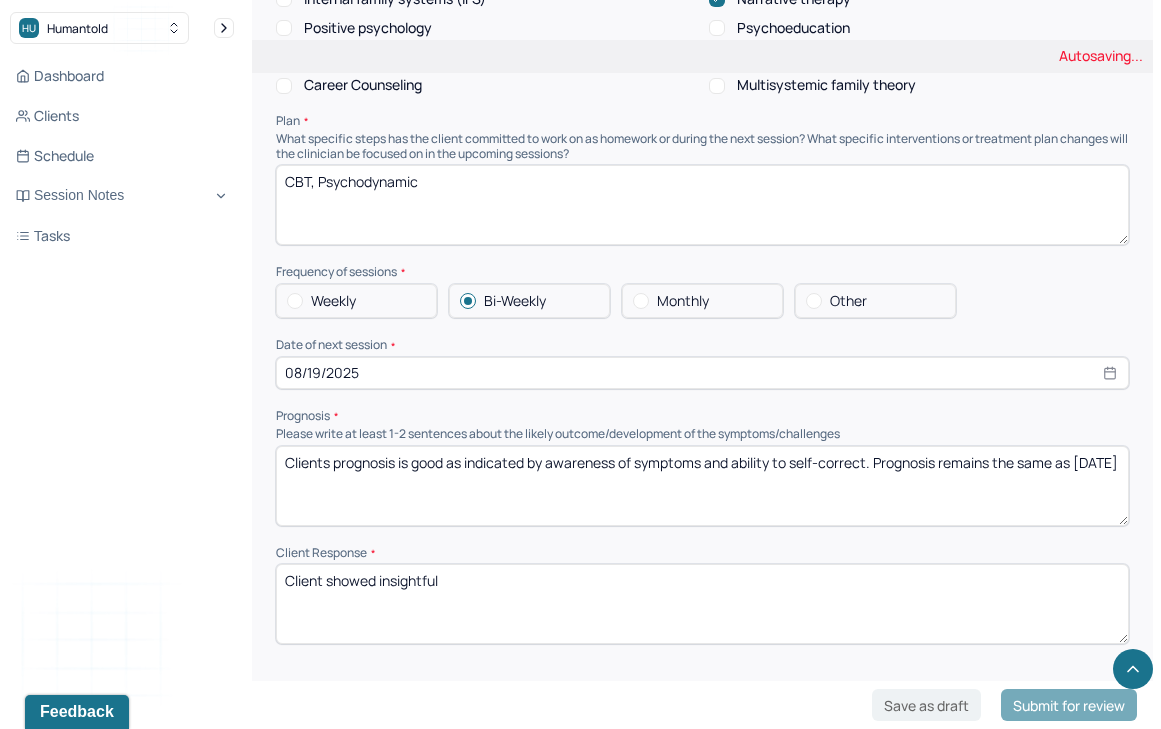 click on "Clients prognosis is good as indicated by awareness of symptoms and ability to self-correct. Prognosis remains the same as [DATE]" at bounding box center [702, 486] 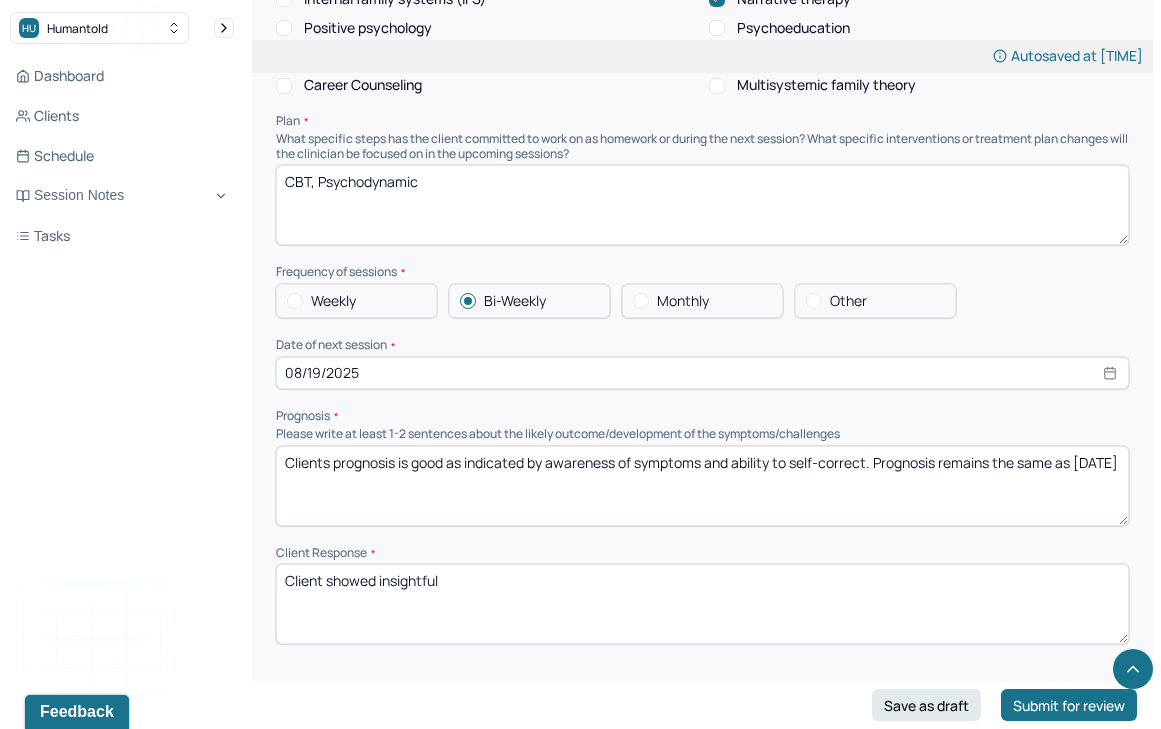 drag, startPoint x: 453, startPoint y: 556, endPoint x: 332, endPoint y: 558, distance: 121.016525 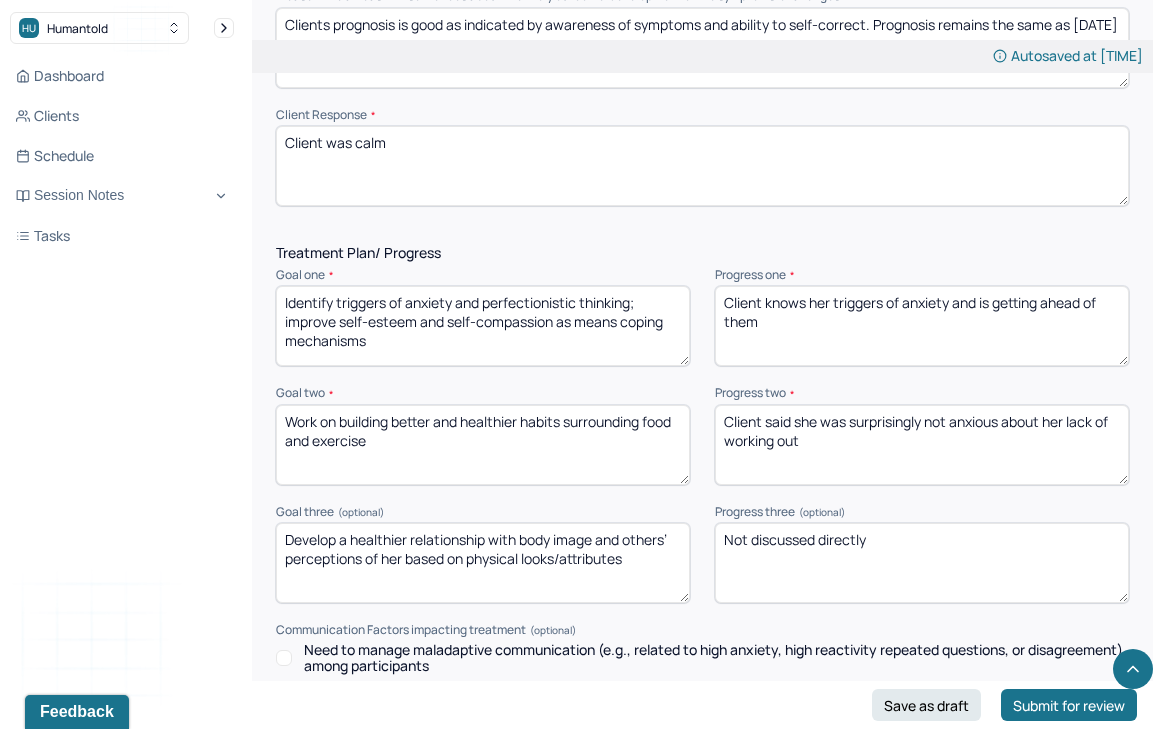 scroll, scrollTop: 2644, scrollLeft: 0, axis: vertical 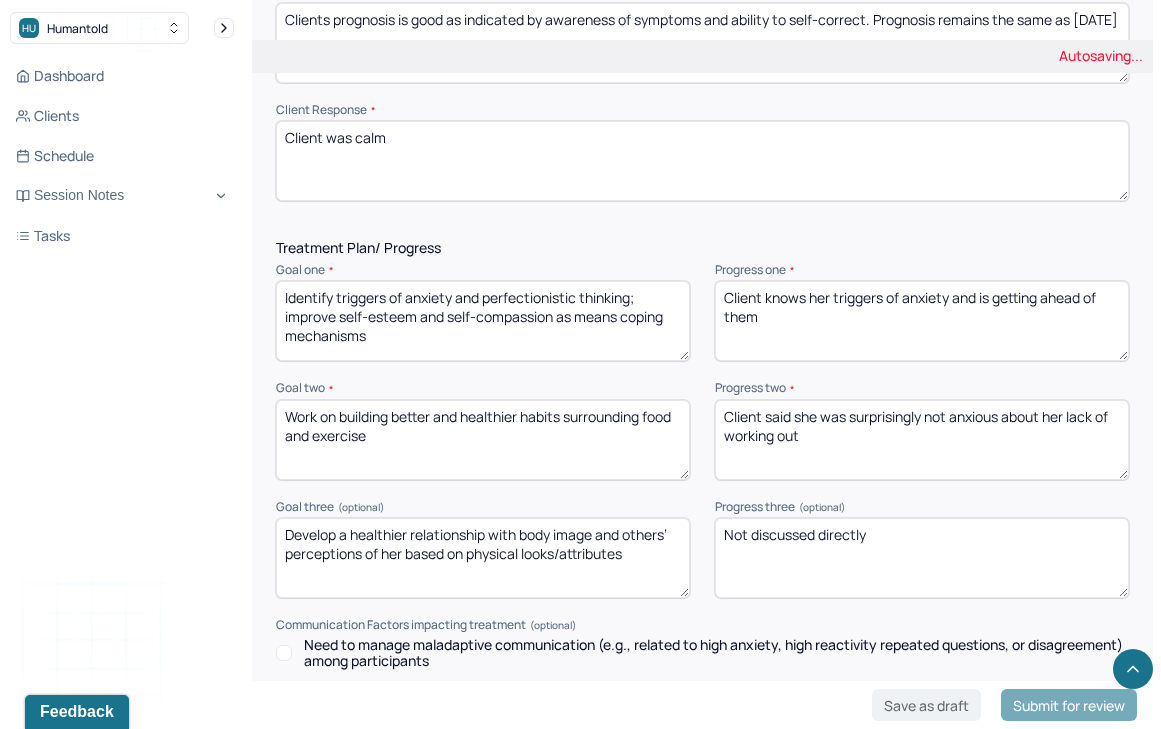 type on "Client was calm" 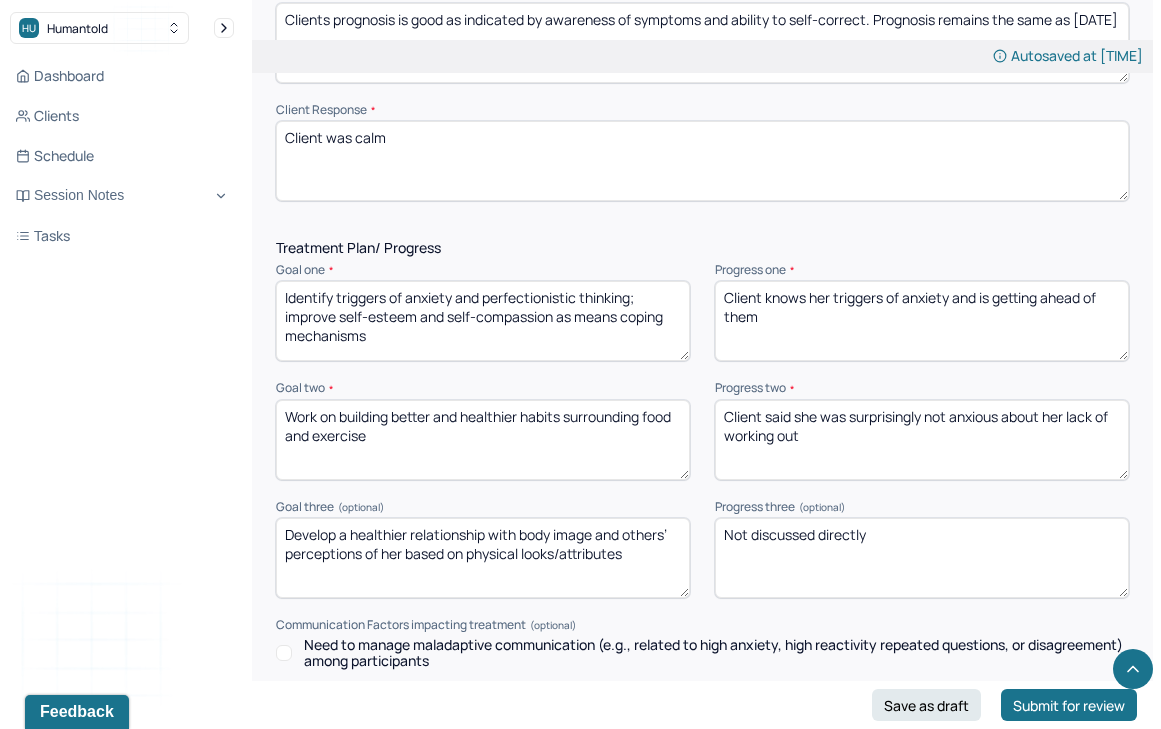 click on "Client knows her triggers of anxiety and is getting ahead of them" at bounding box center [922, 321] 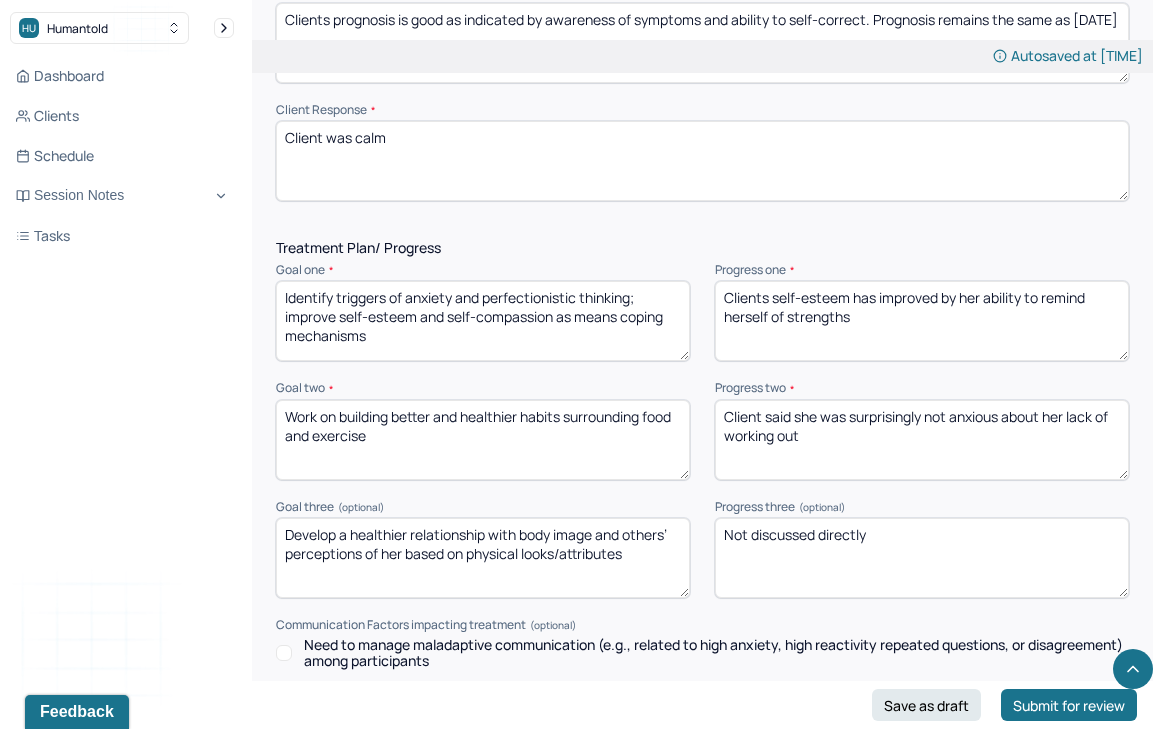 type on "Clients self-esteem has improved by her ability to remind herself of strengths" 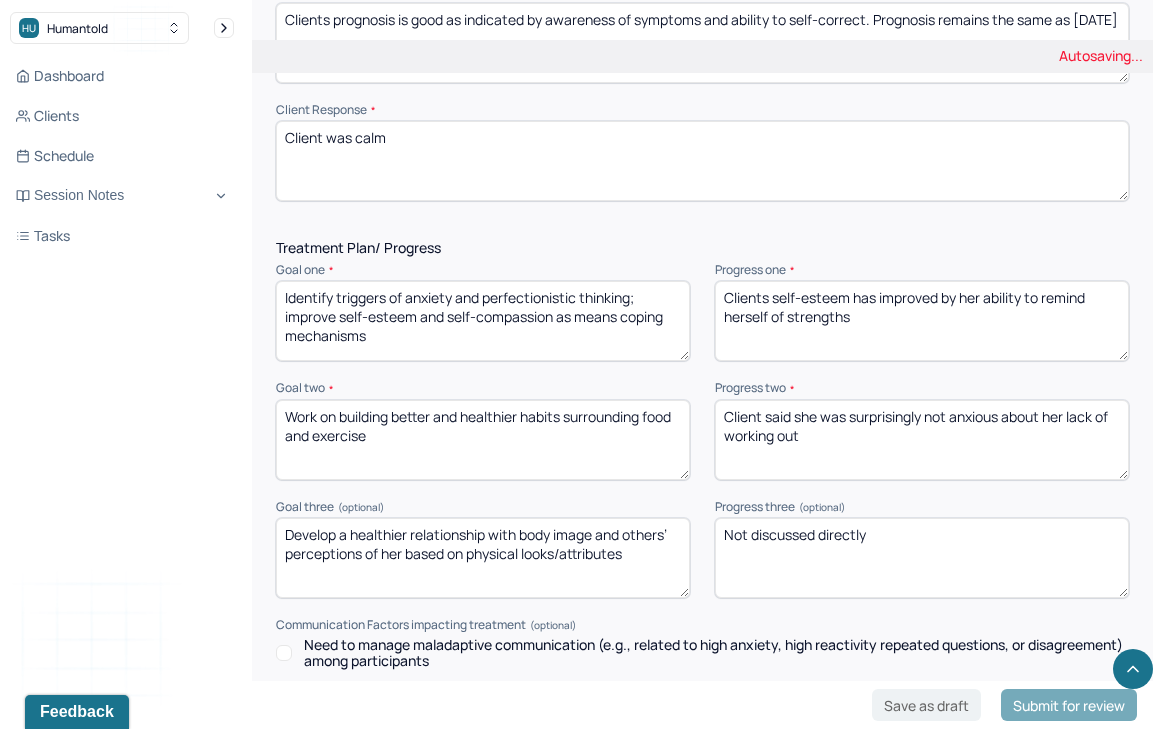 click on "Client said she was surprisingly not anxious about her lack of working out" at bounding box center (922, 440) 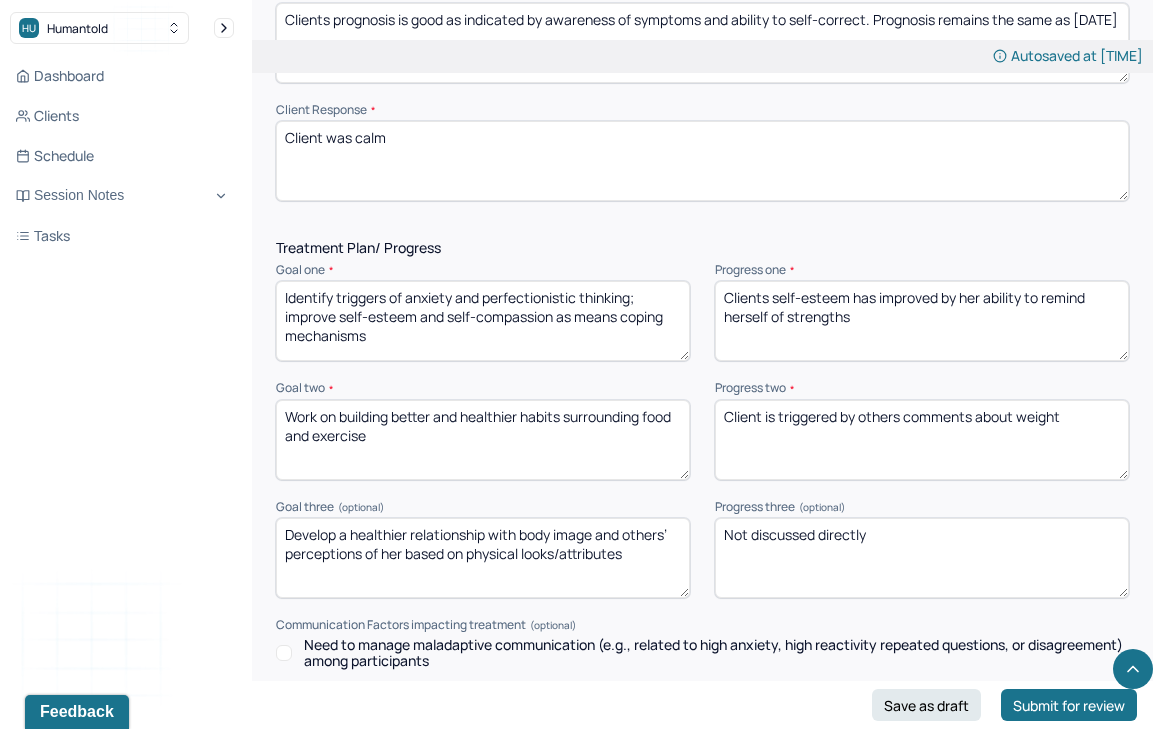 type on "Client is triggered by others comments about weight" 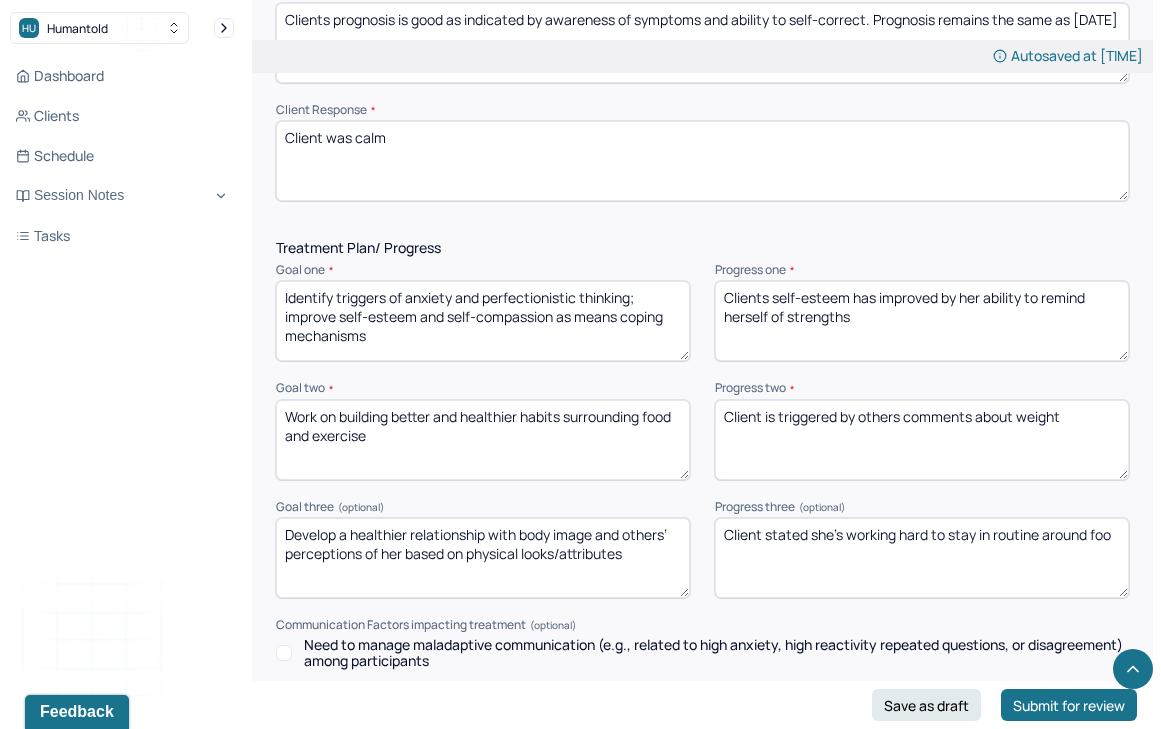 type on "Client stated she's working hard to stay in routine around food" 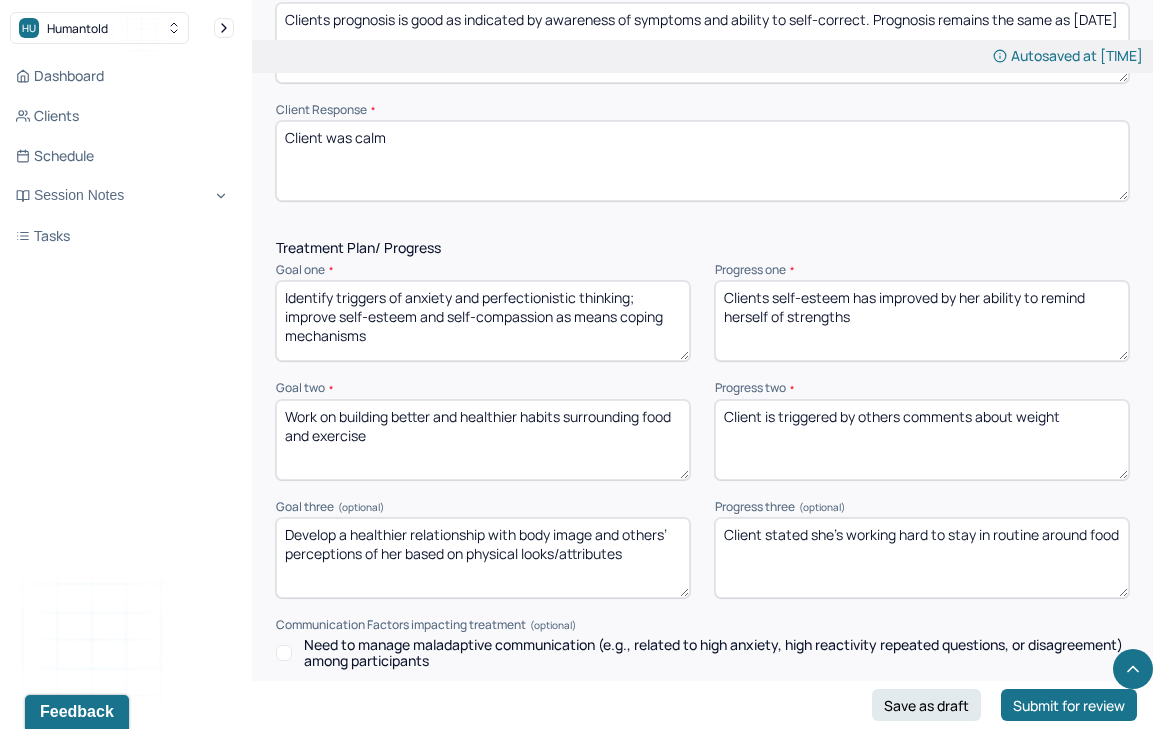 click on "Not discussed directly" at bounding box center (922, 558) 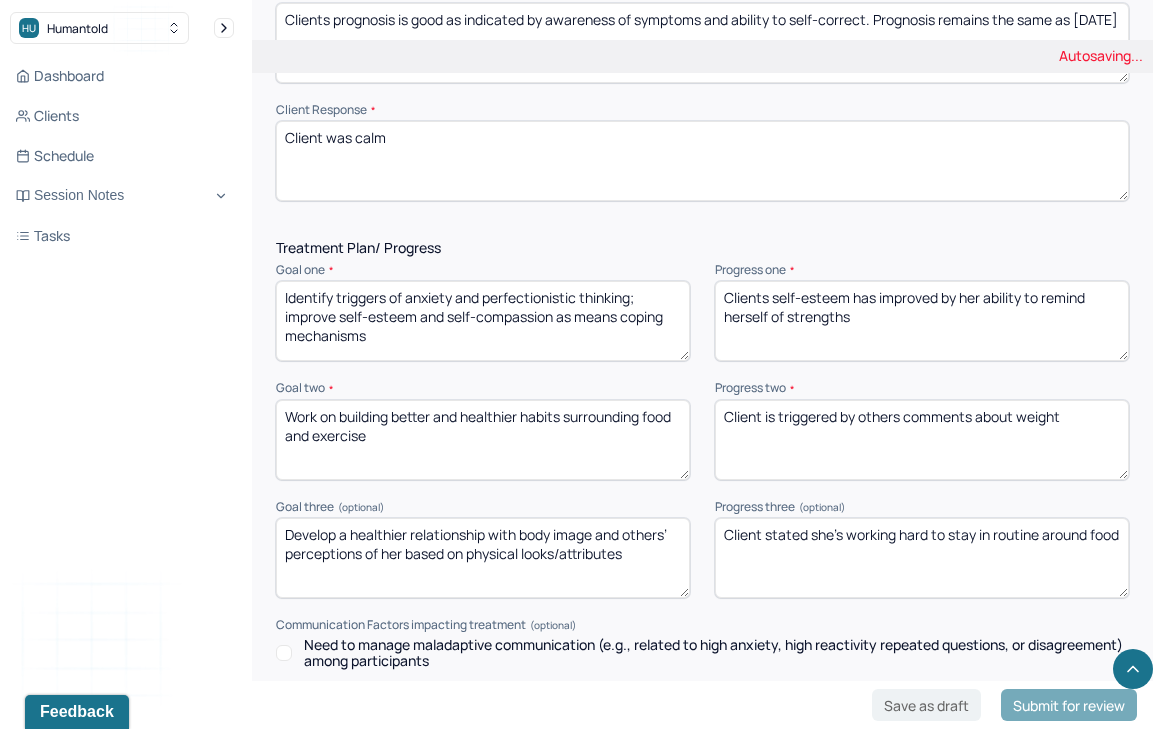 click on "Not discussed directly" at bounding box center [922, 558] 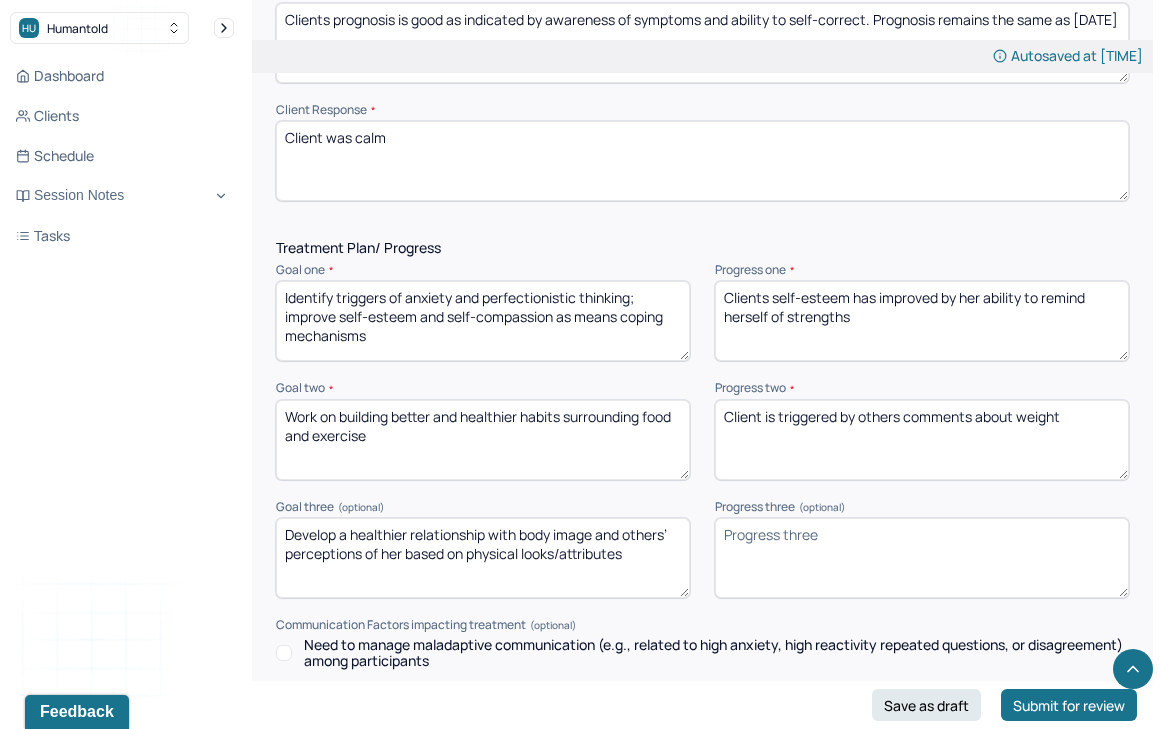 type 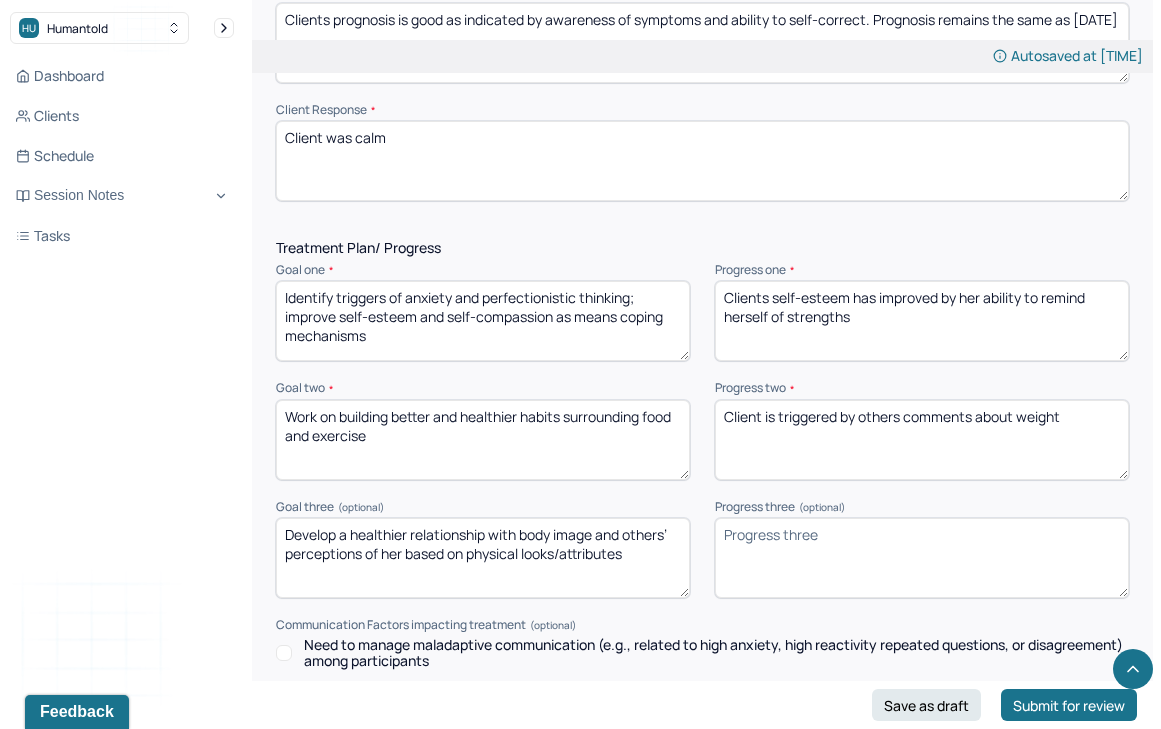 click on "Client is triggered by others comments about weight" at bounding box center [922, 440] 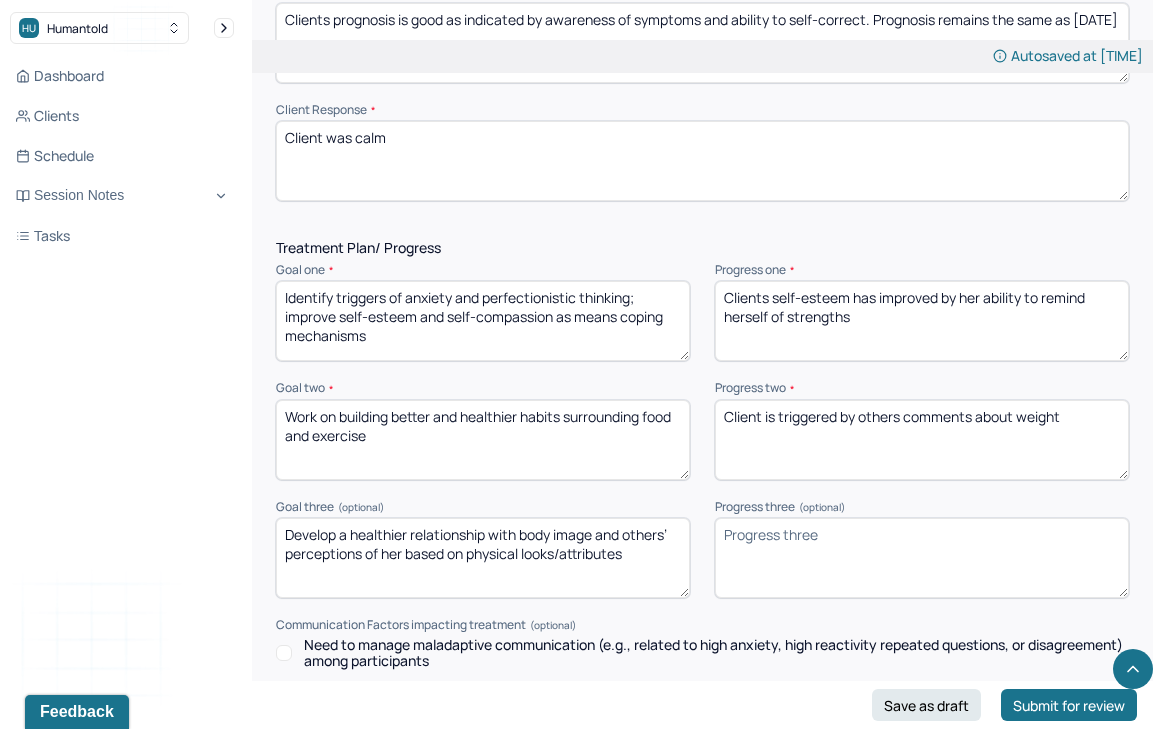 paste on "Client stated she's working hard to stay in routine around food" 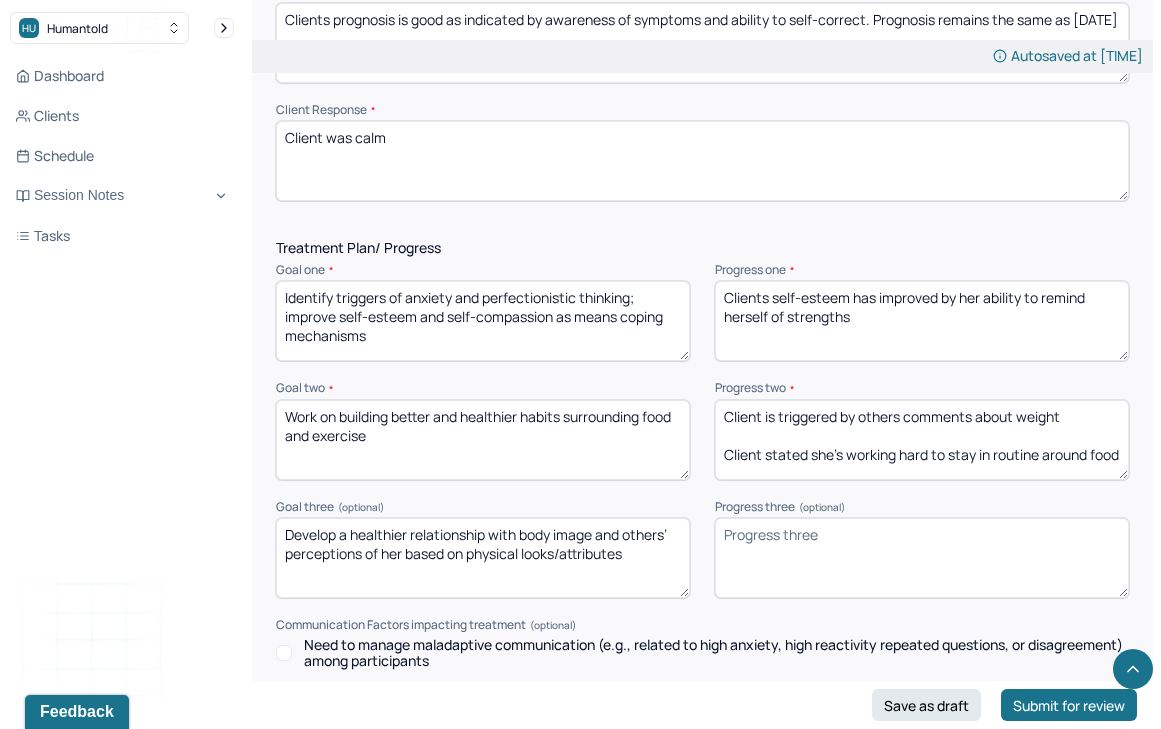 scroll, scrollTop: 4, scrollLeft: 0, axis: vertical 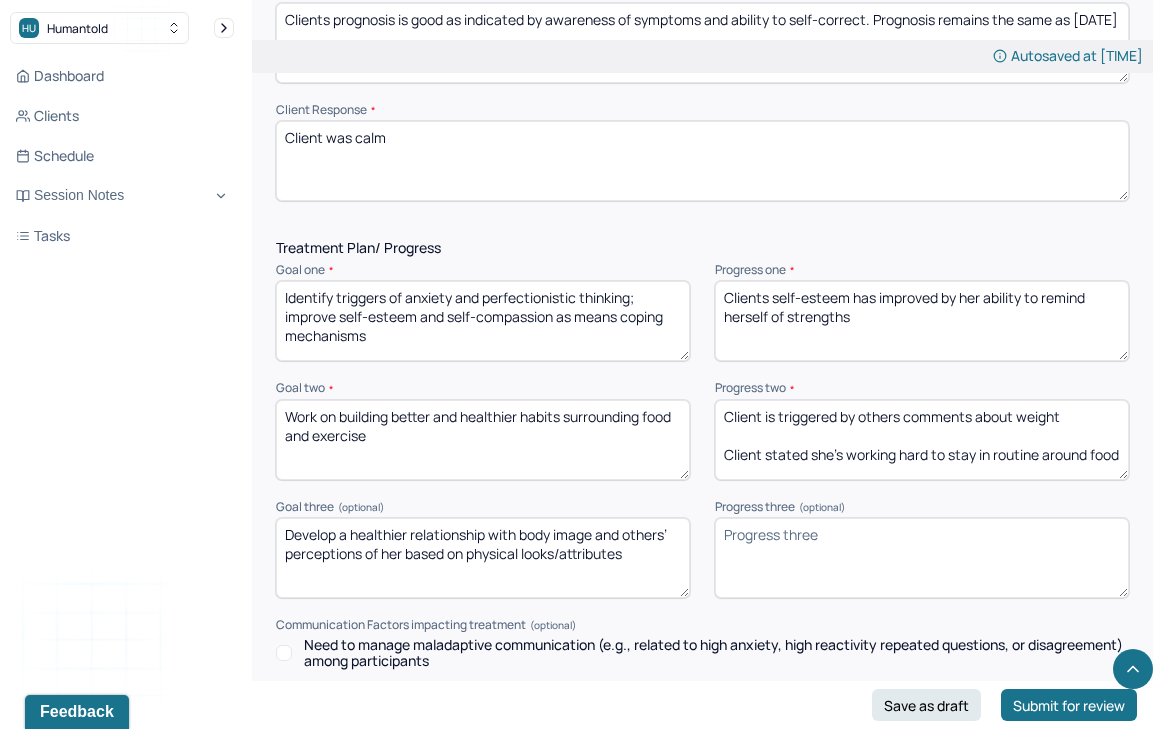 click on "Client is triggered by others comments about weight" at bounding box center [922, 440] 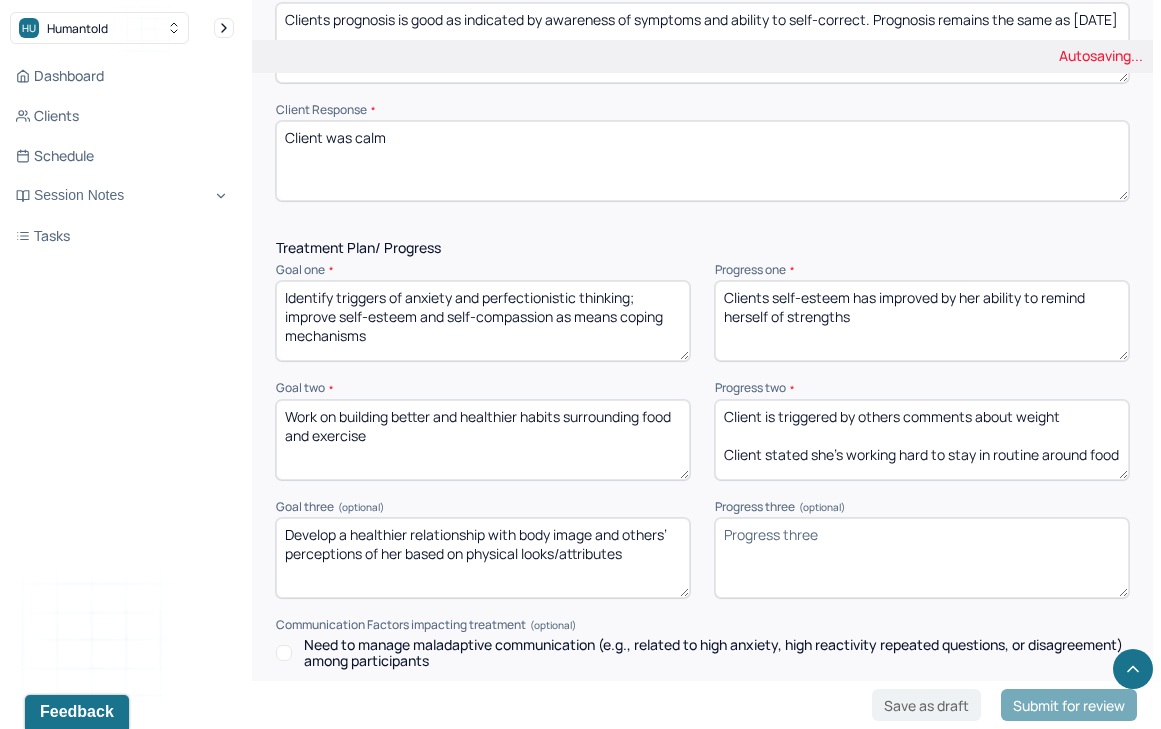 click on "Client is triggered by others comments about weight" at bounding box center (922, 440) 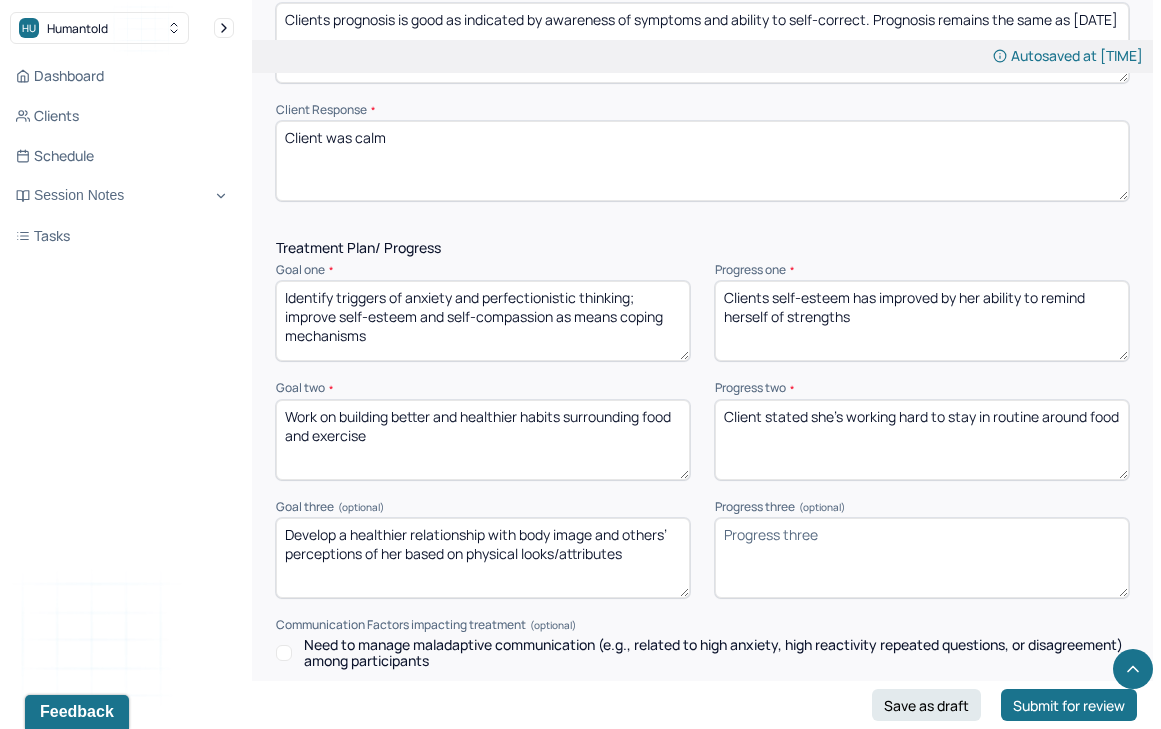 scroll, scrollTop: 0, scrollLeft: 0, axis: both 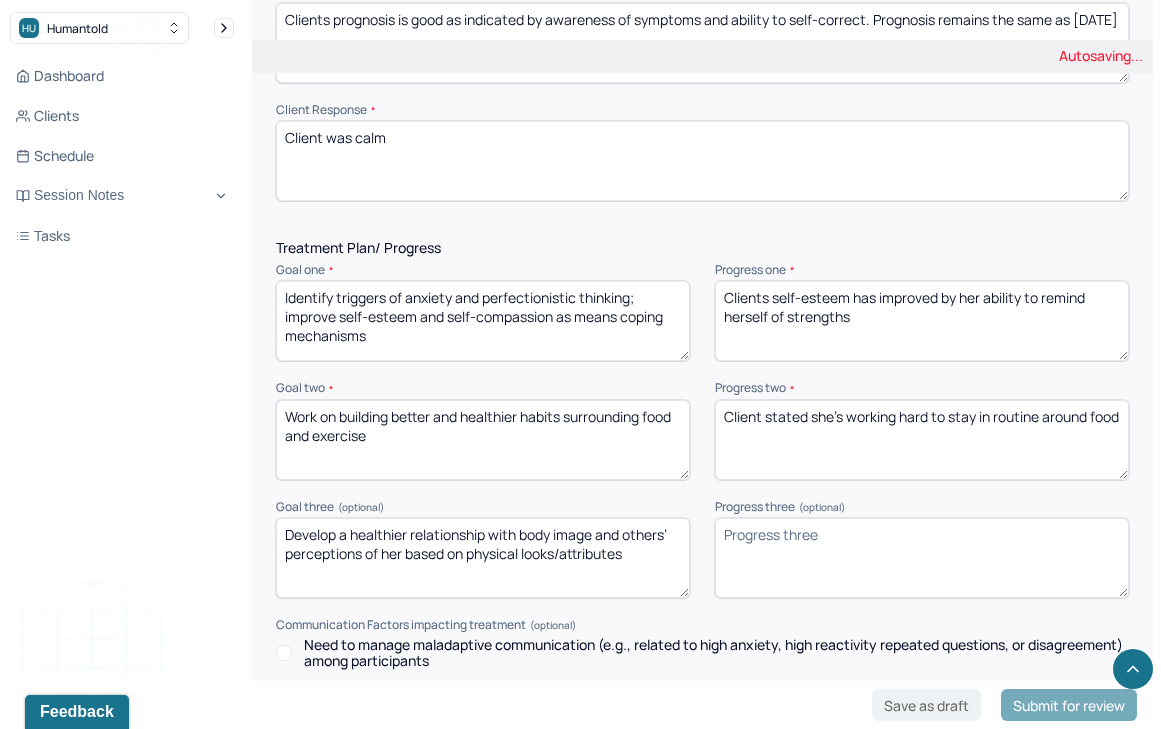 paste on "Client is triggered by others comments about weight" 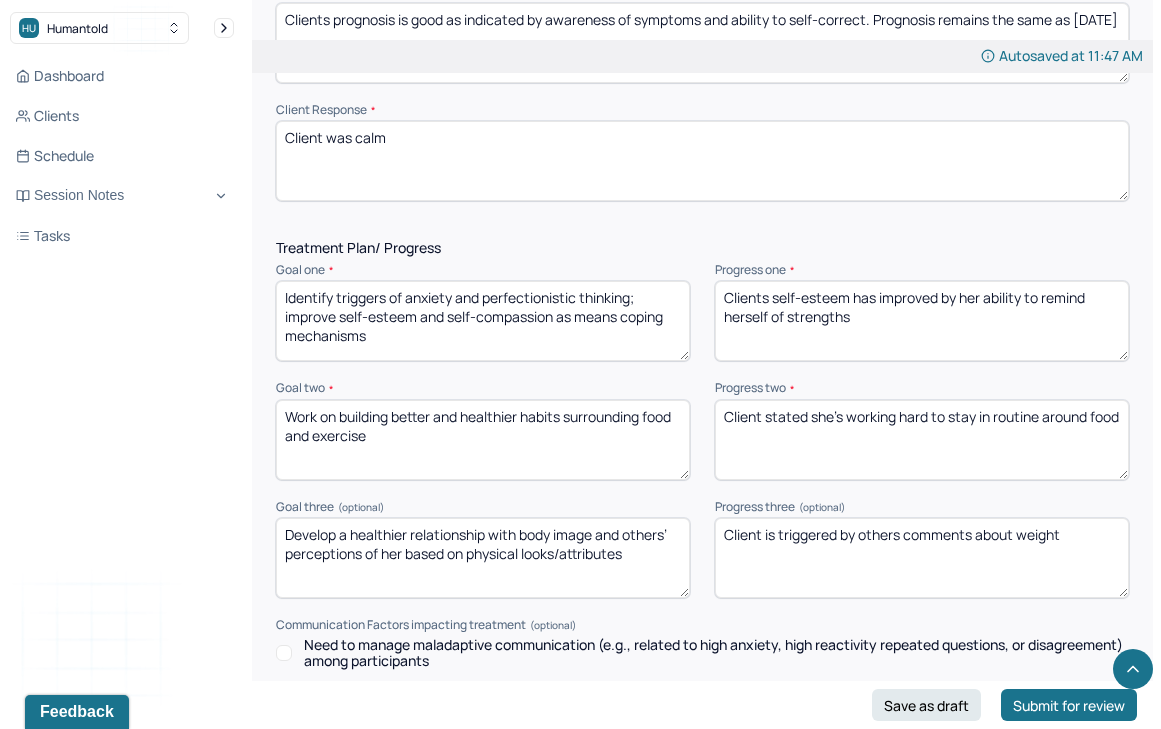 type on "Client is triggered by others comments about weight" 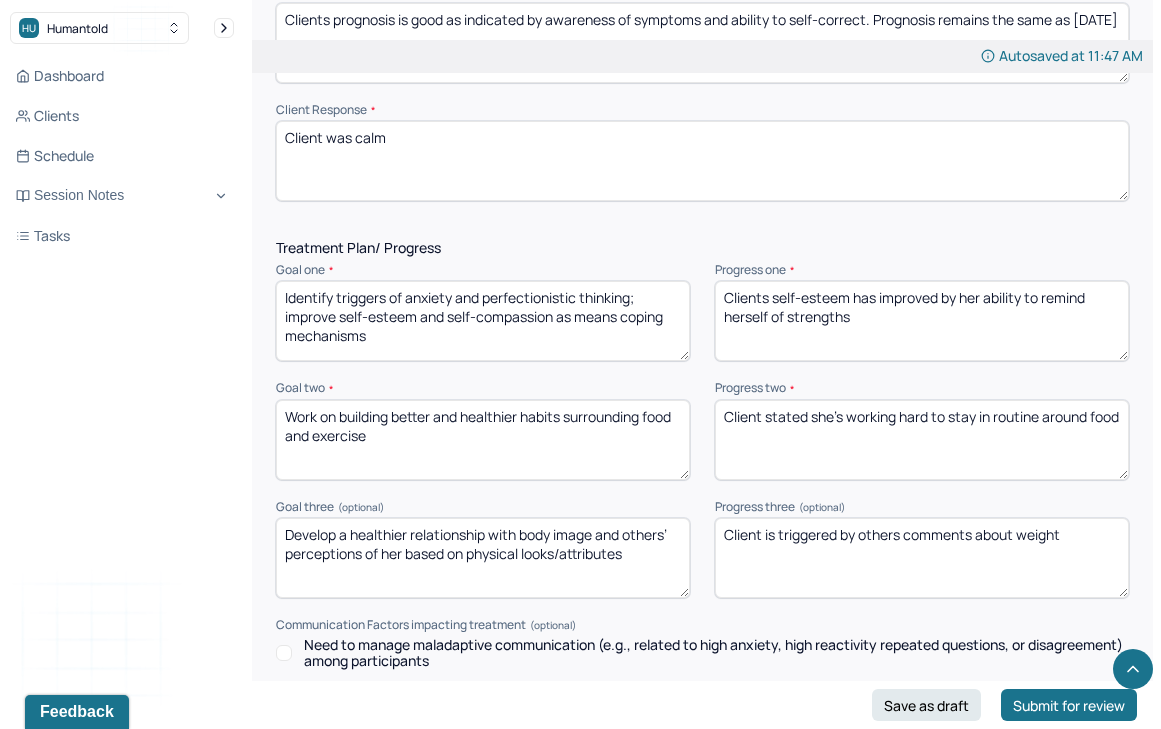 click on "Client stated she's working hard to stay in routine around food" at bounding box center (922, 440) 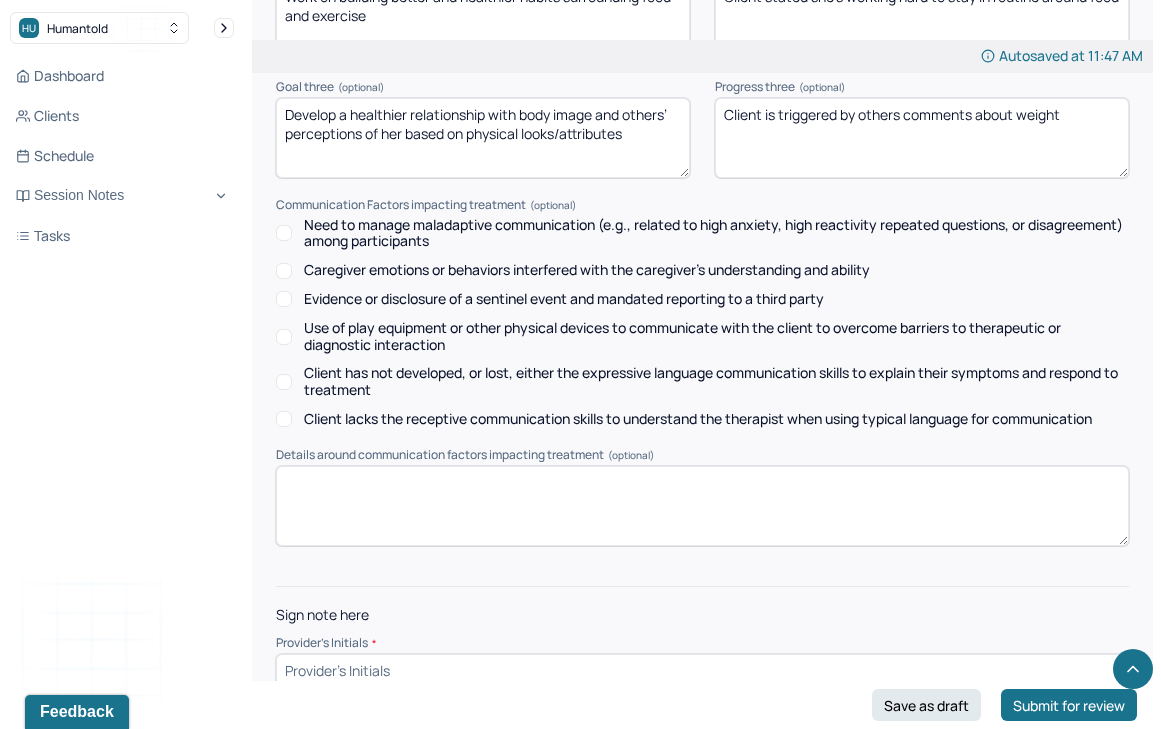 scroll, scrollTop: 3062, scrollLeft: 0, axis: vertical 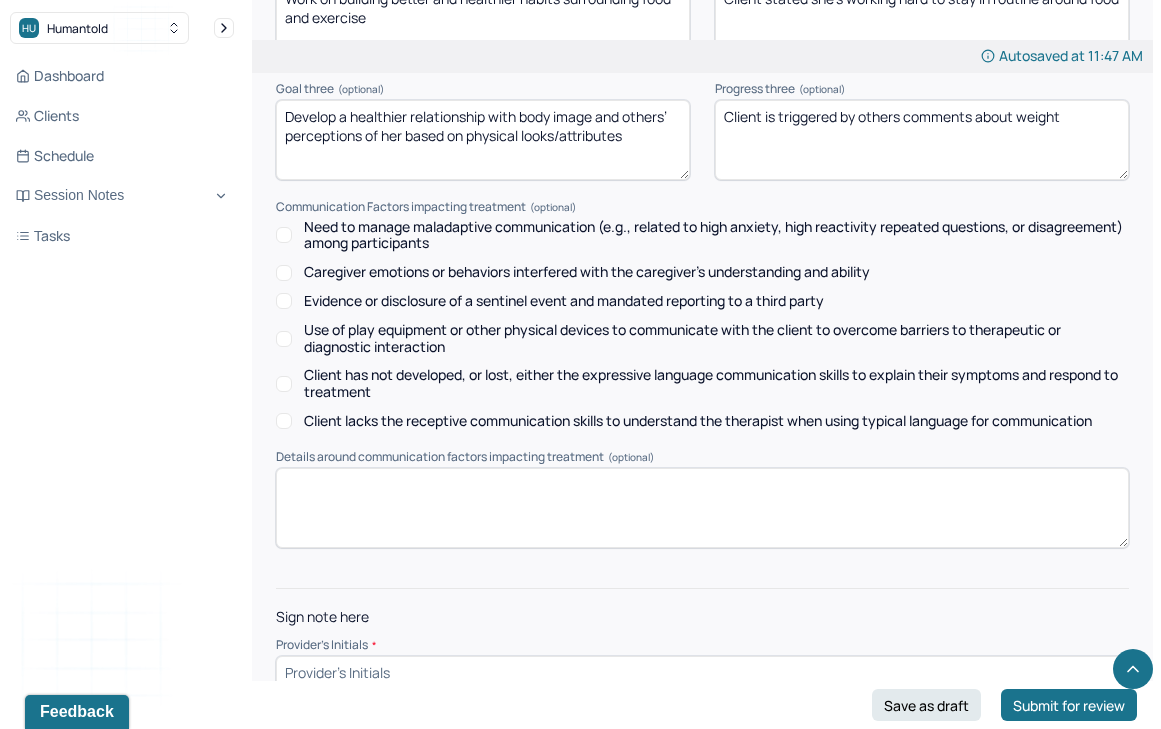 type on "Client stated she's working hard to stay in routine around food" 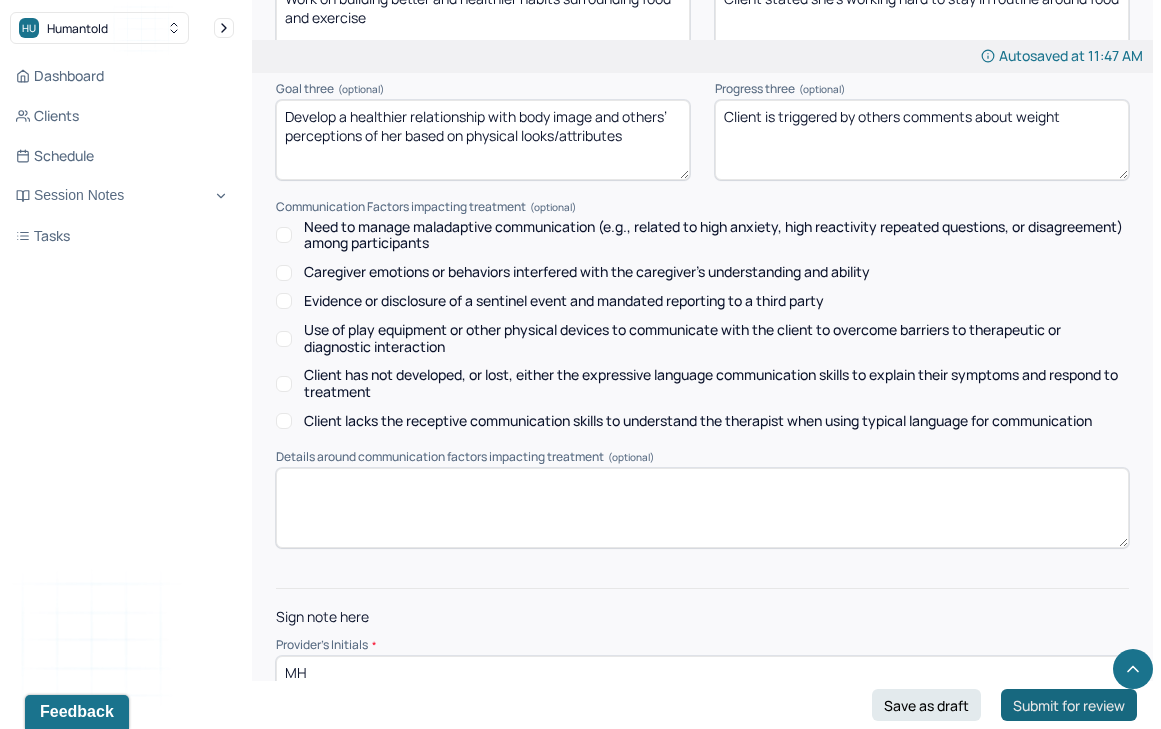 type on "MH" 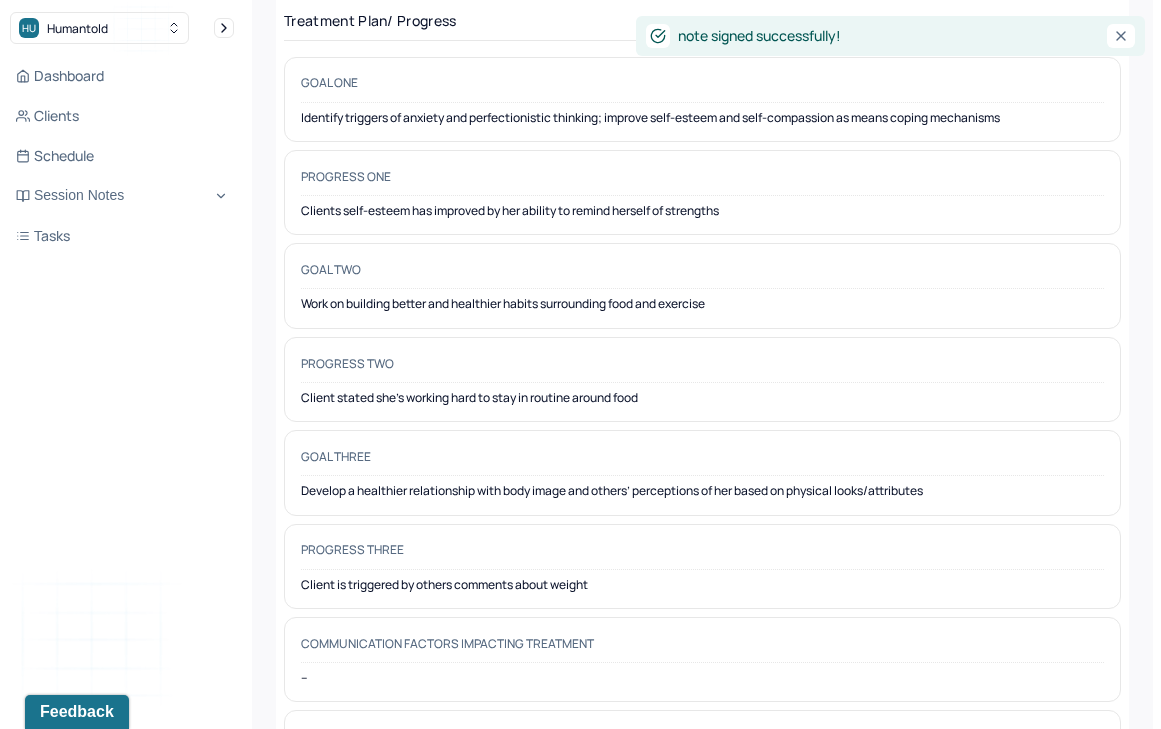 scroll, scrollTop: 0, scrollLeft: 0, axis: both 